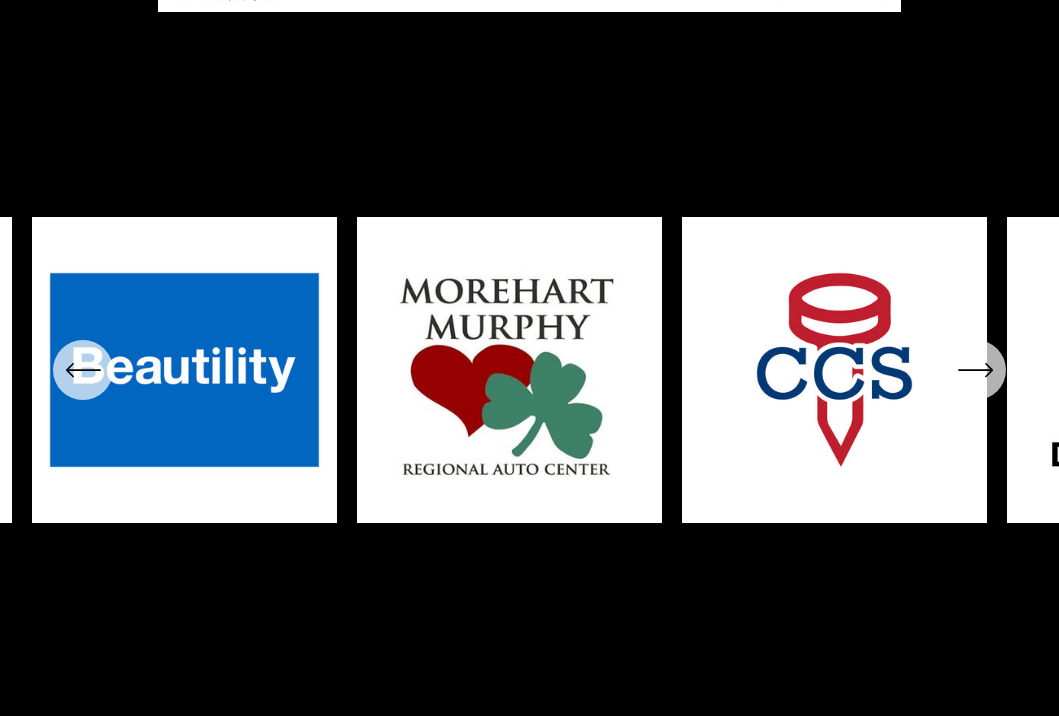 scroll, scrollTop: 6600, scrollLeft: 0, axis: vertical 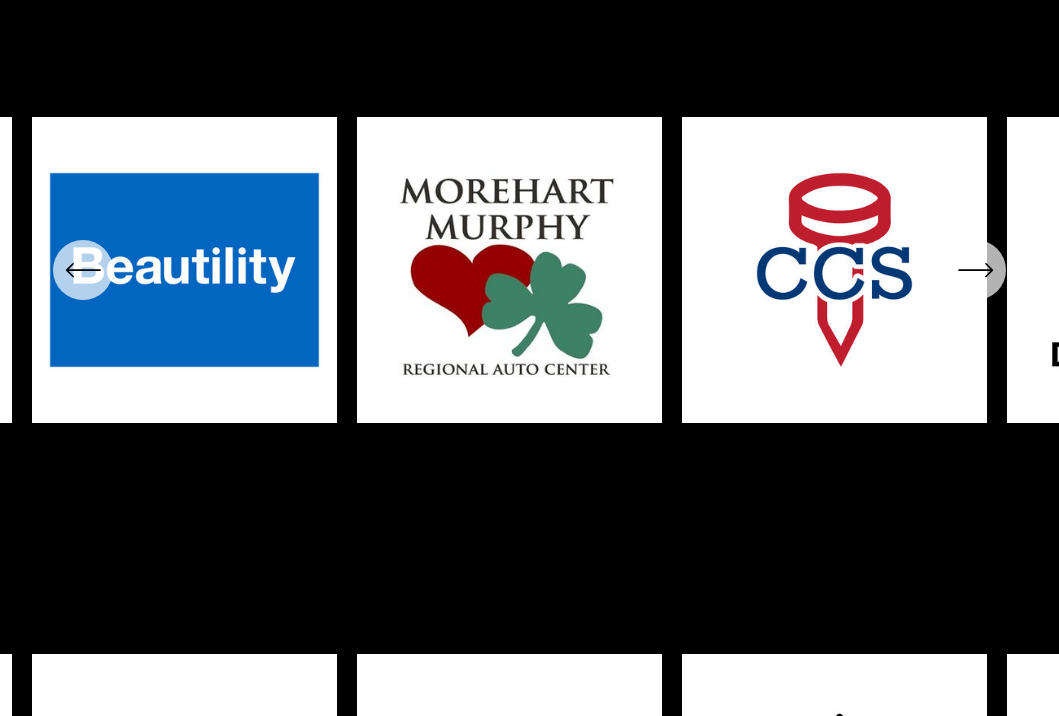 click 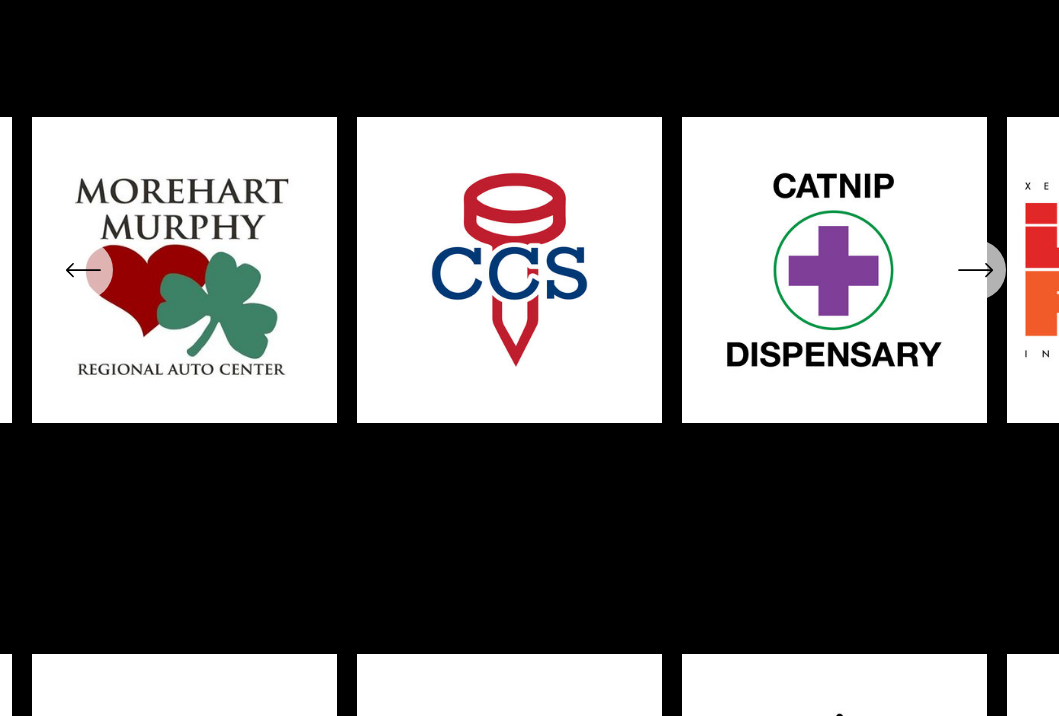 click 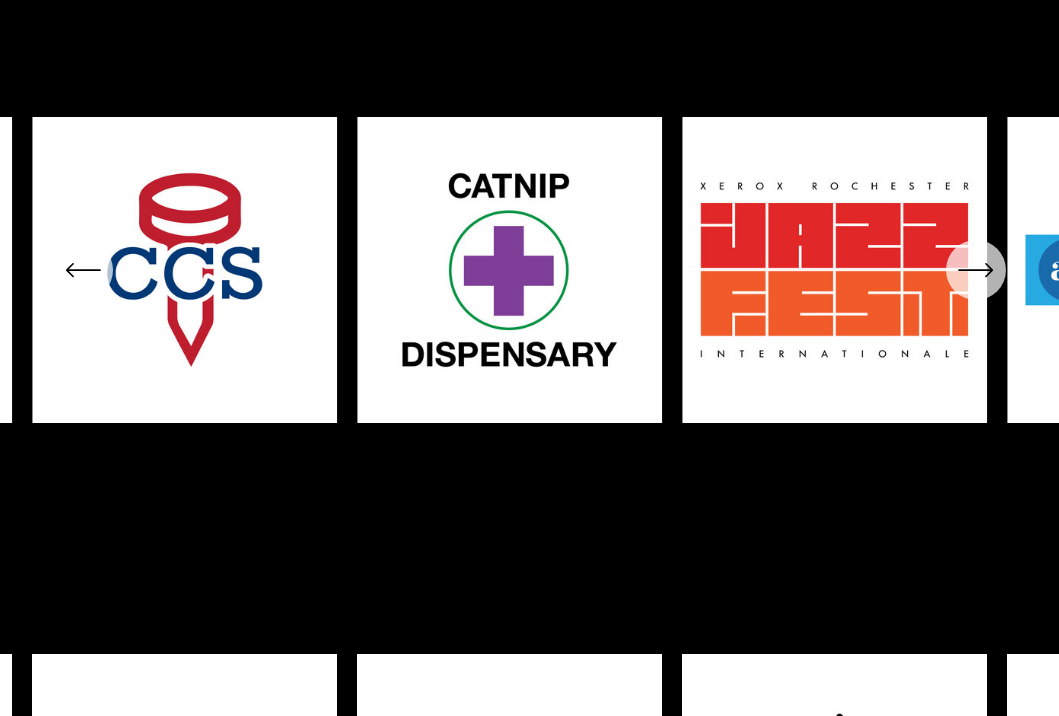 click 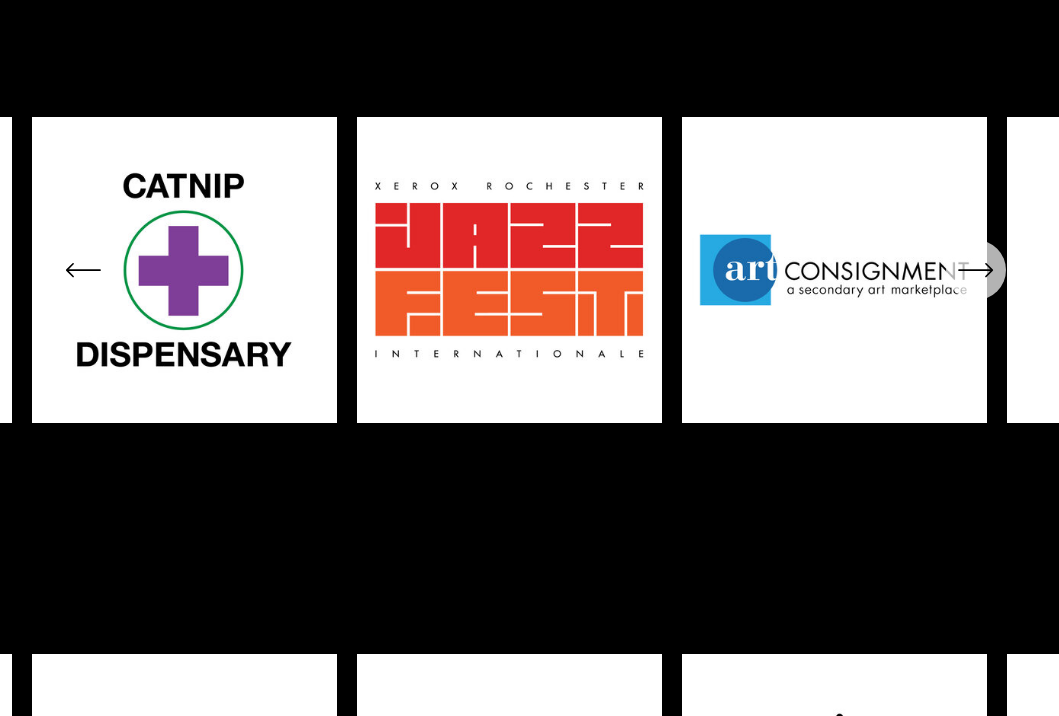 click 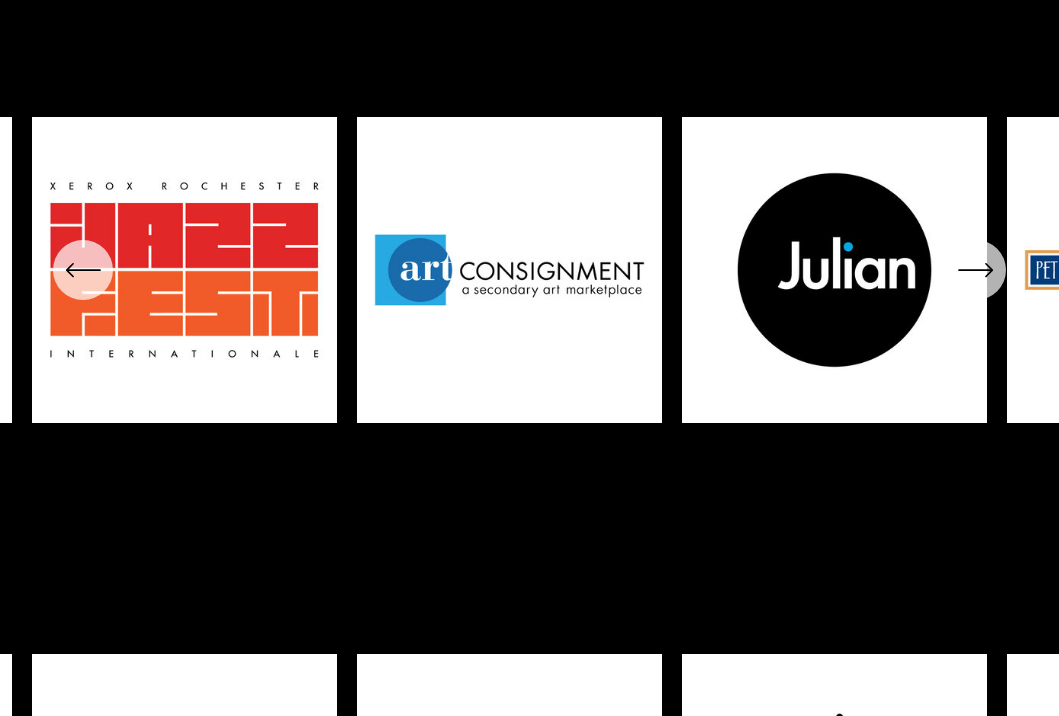 click 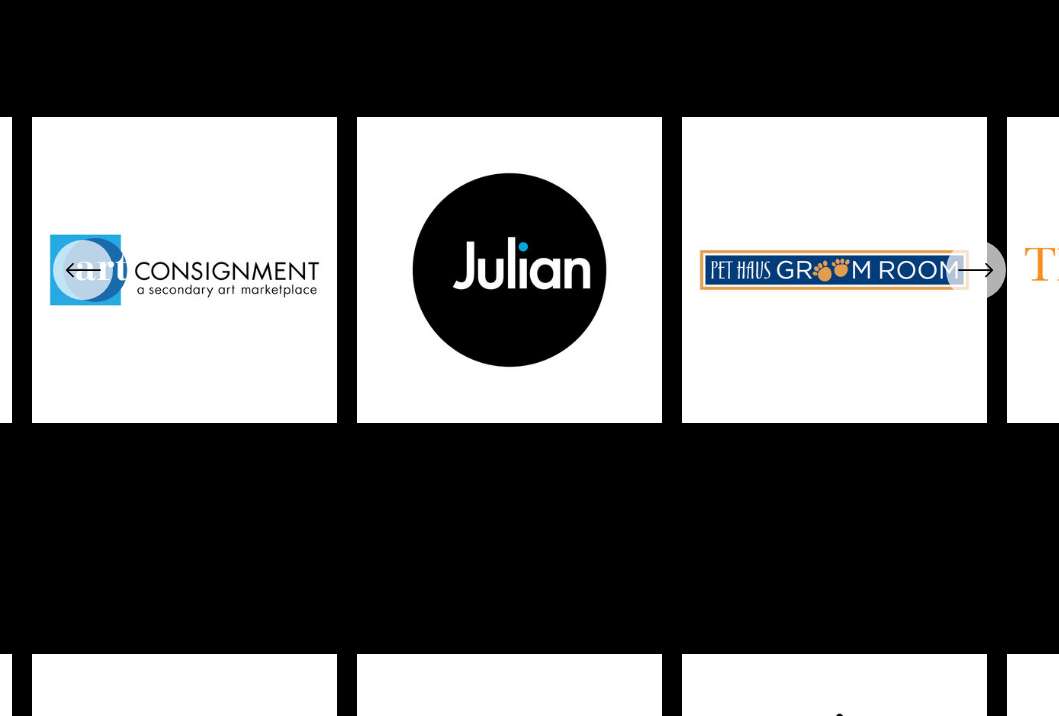 click 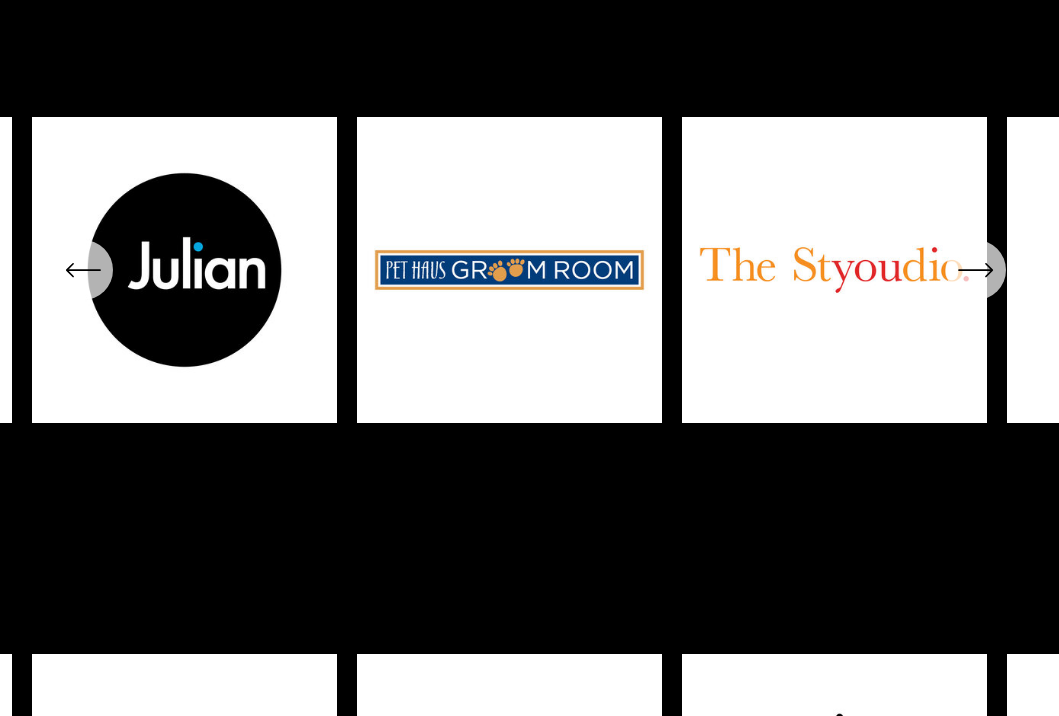 click 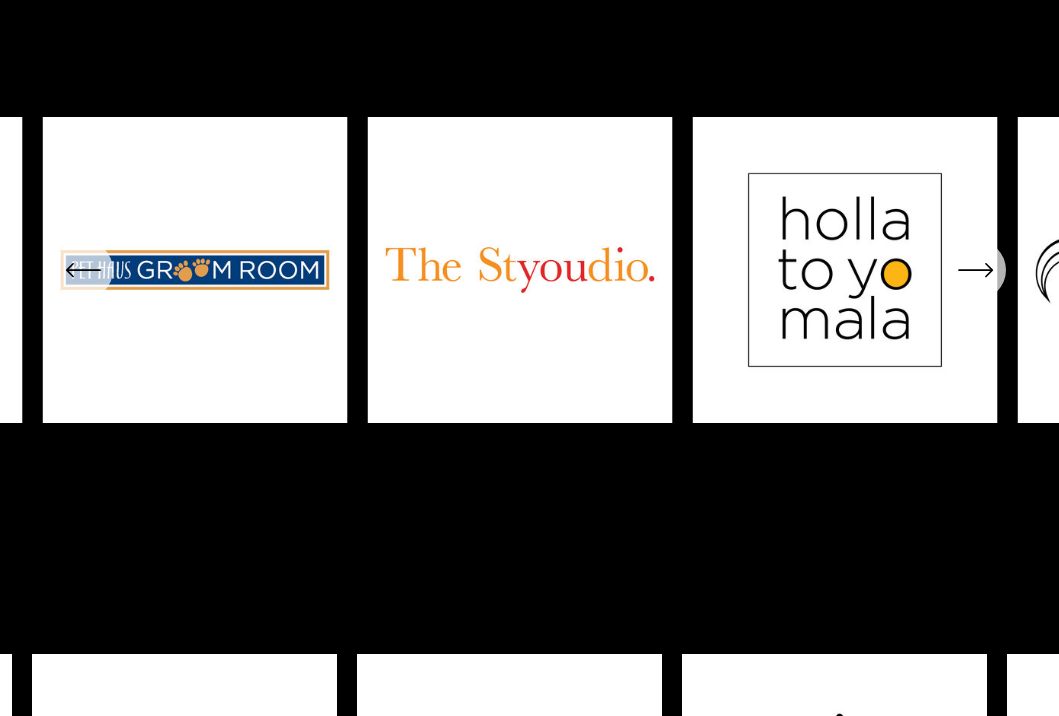 click 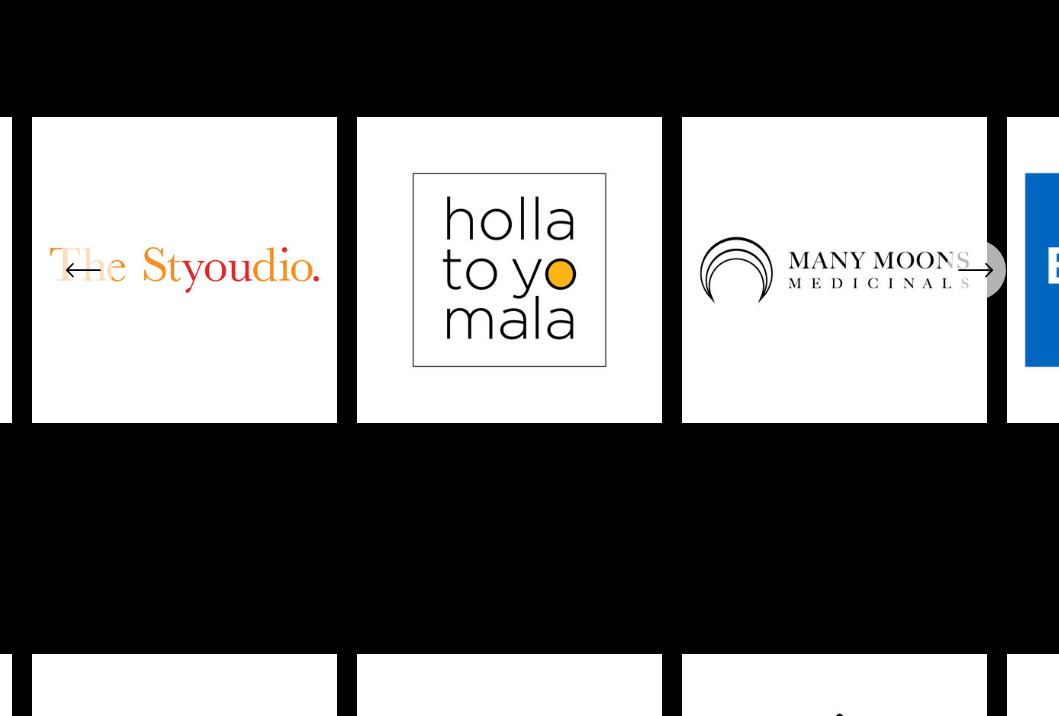 click 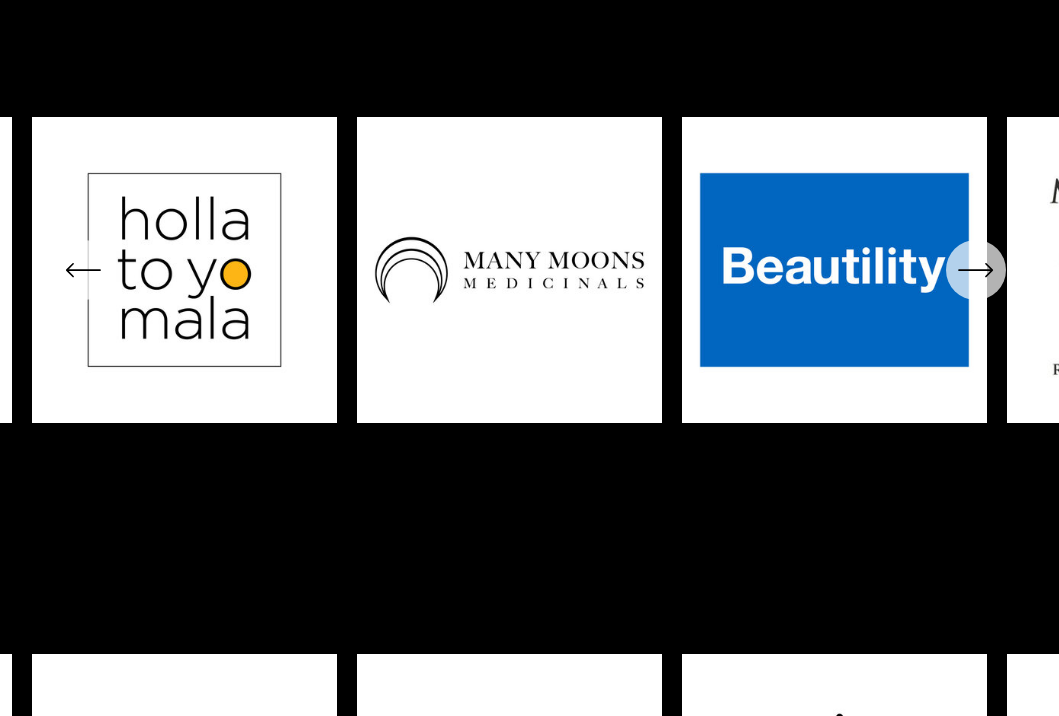 click 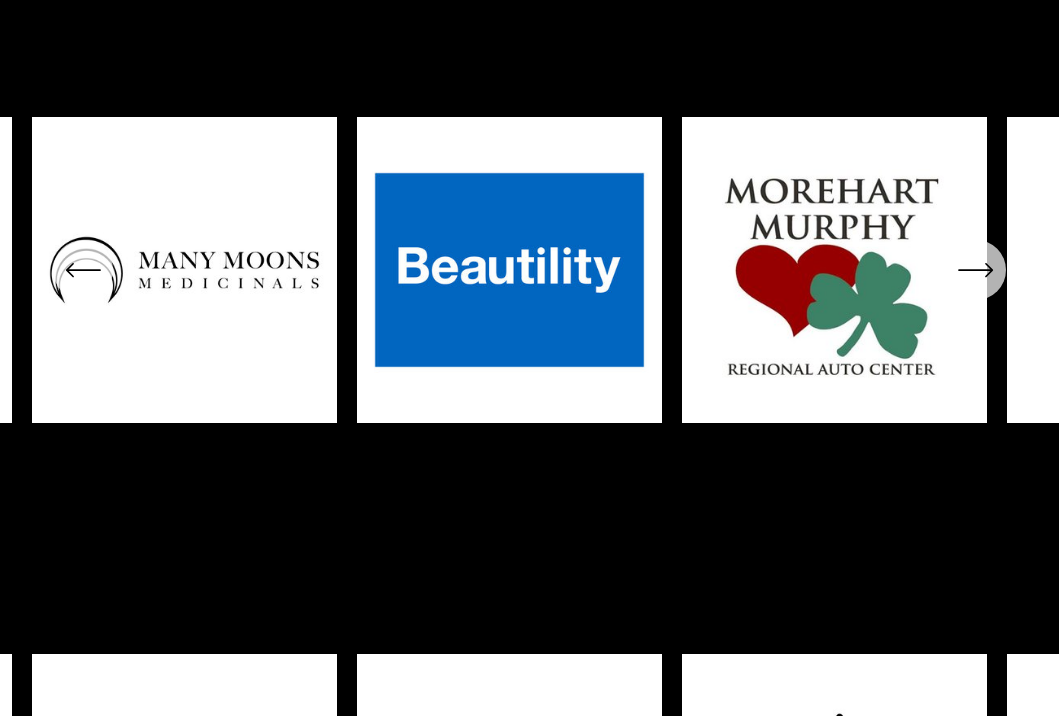 click 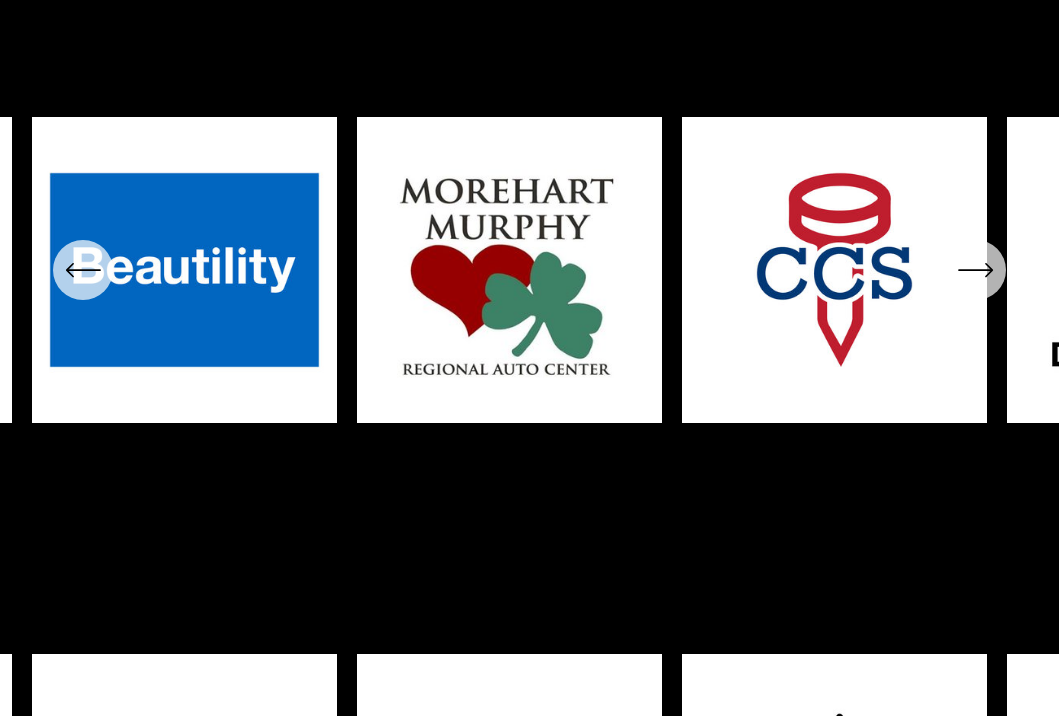 click 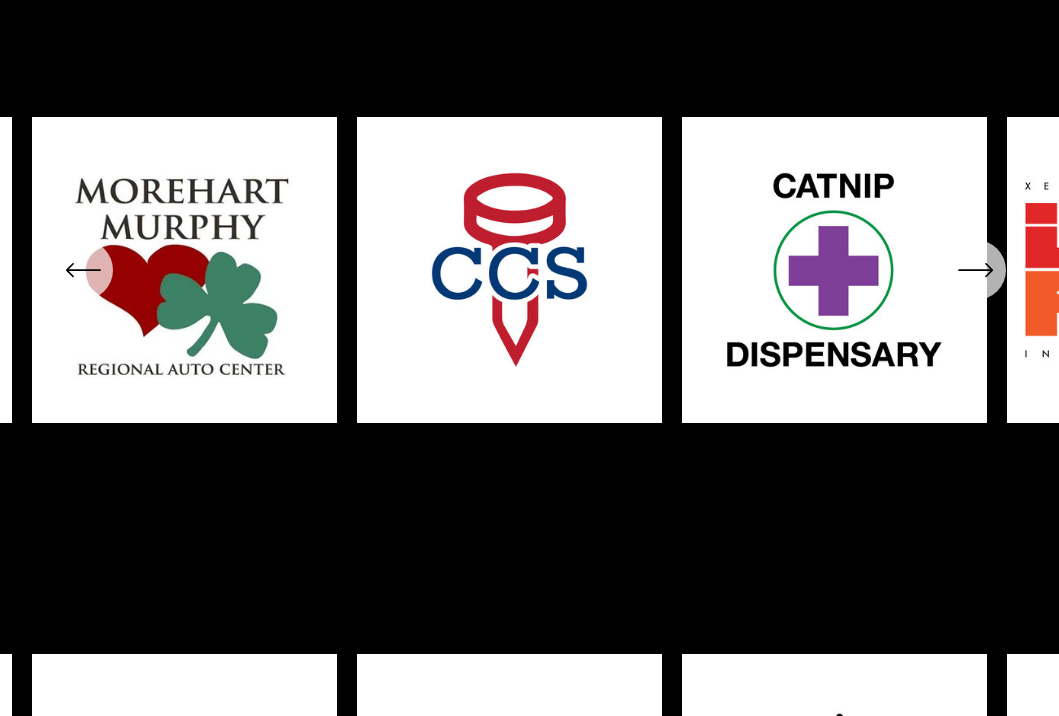 click 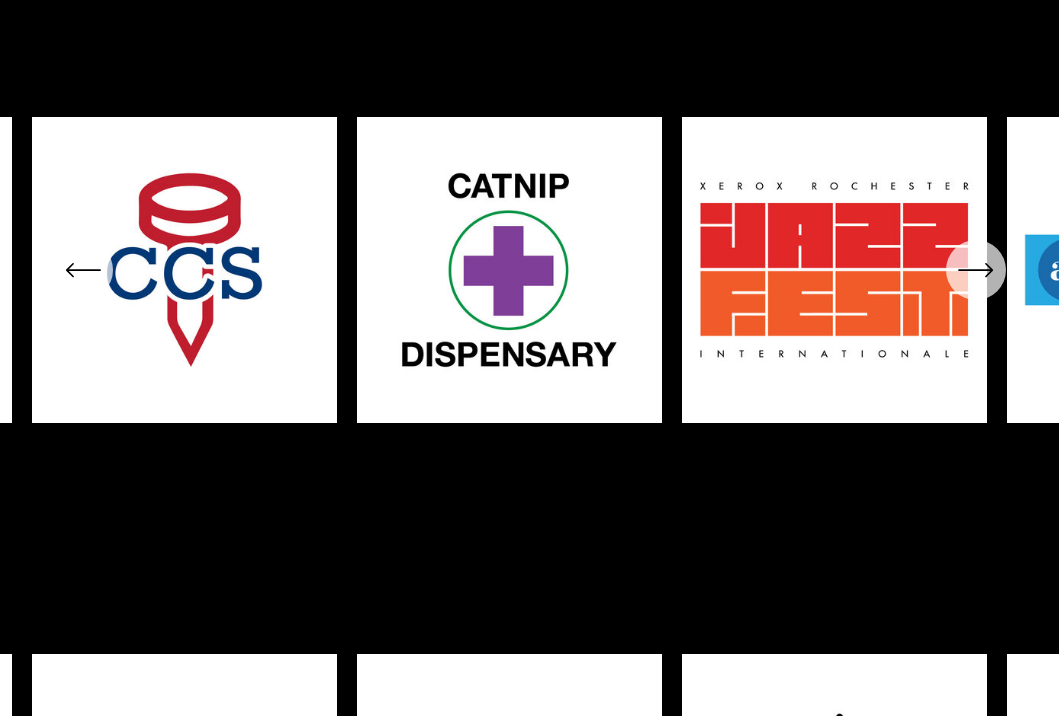 click 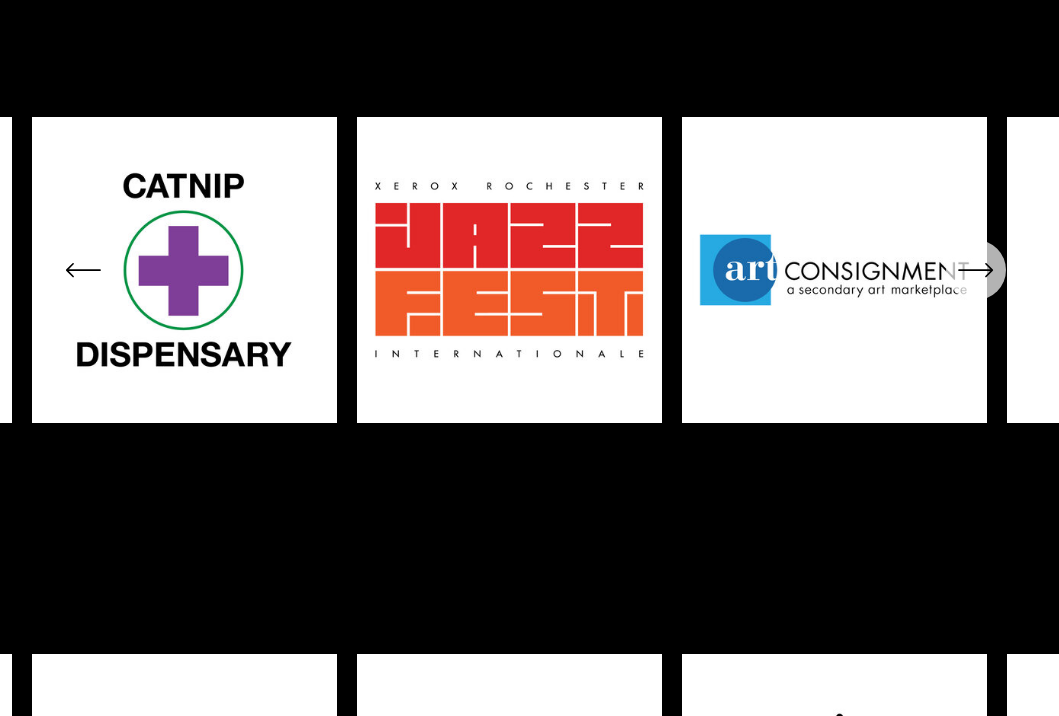 click 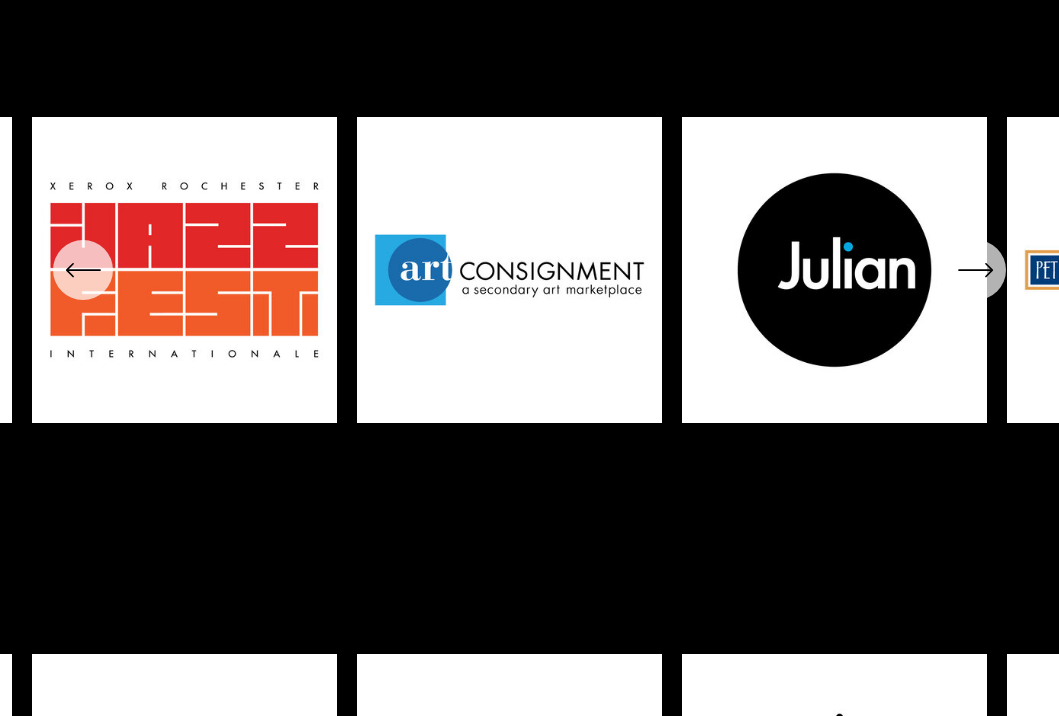 click 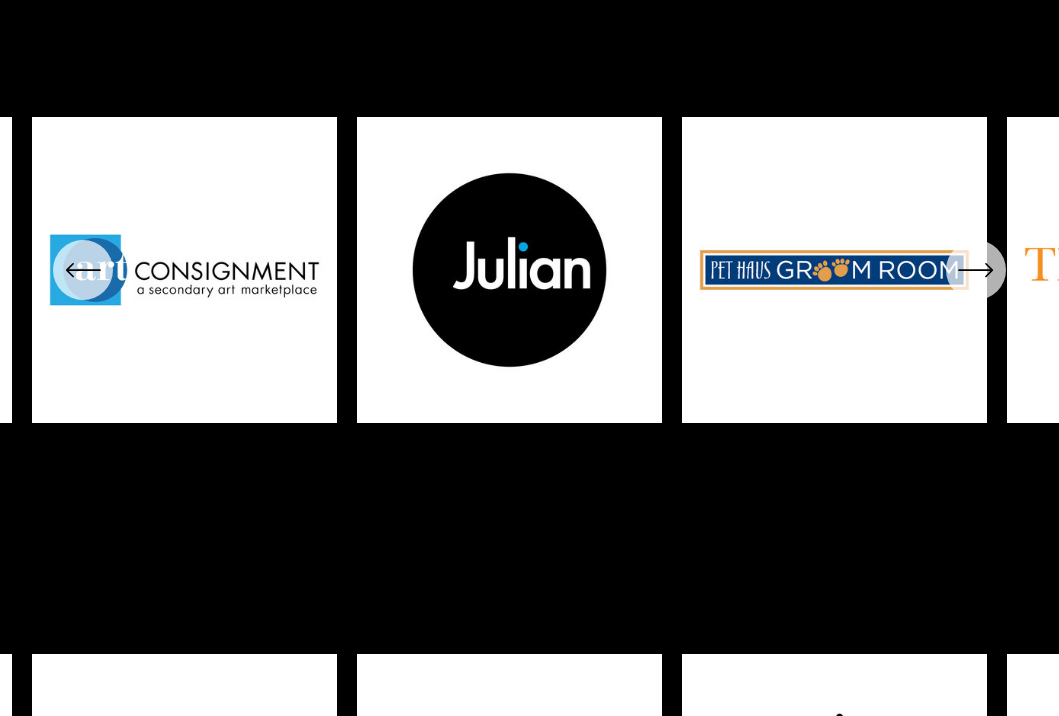 click 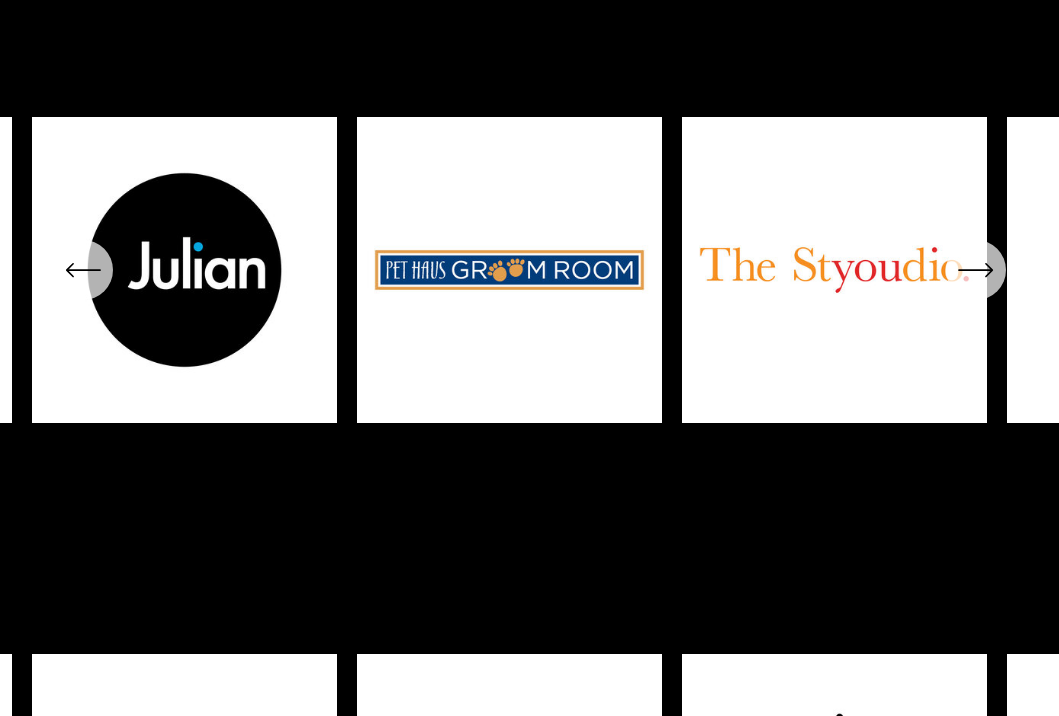 click 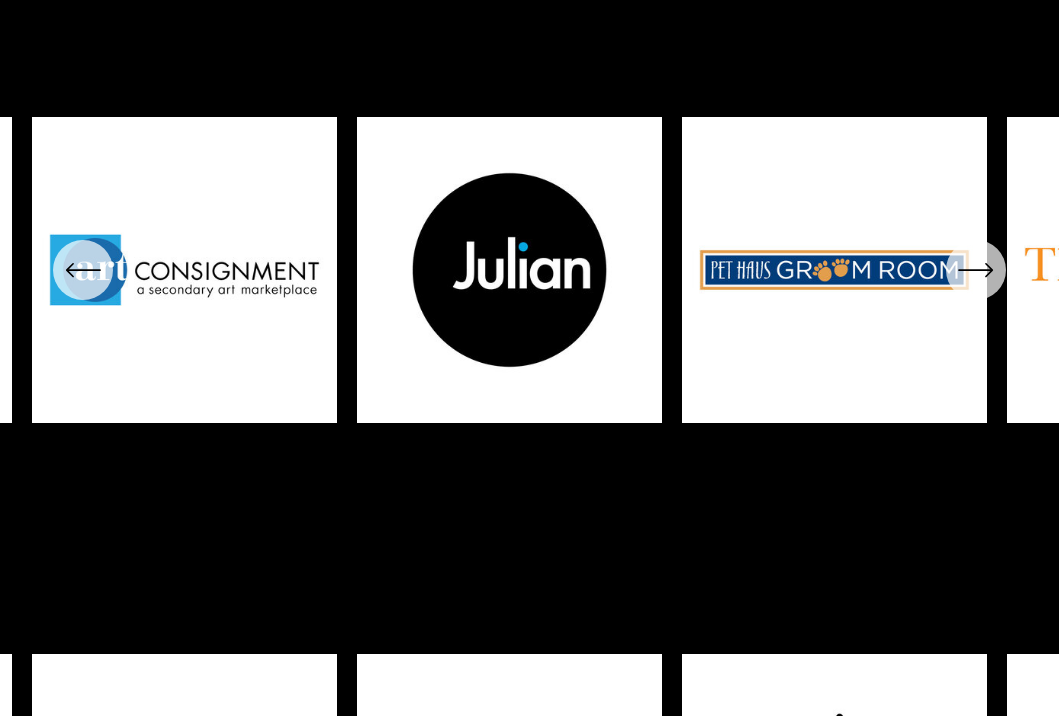 click 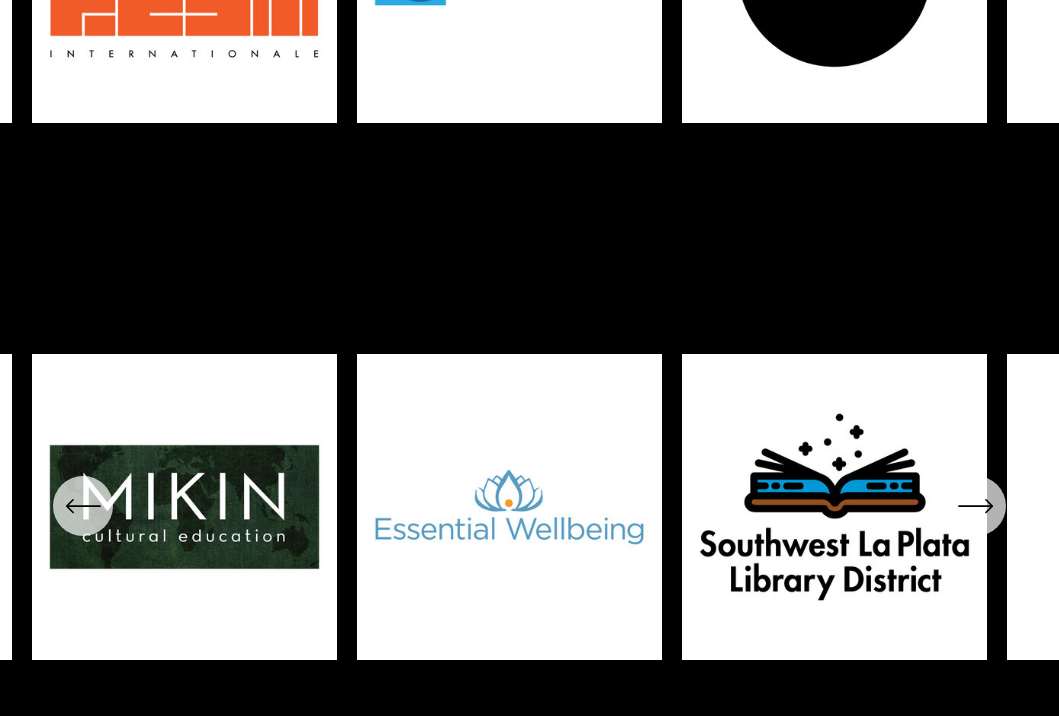 scroll, scrollTop: 7000, scrollLeft: 0, axis: vertical 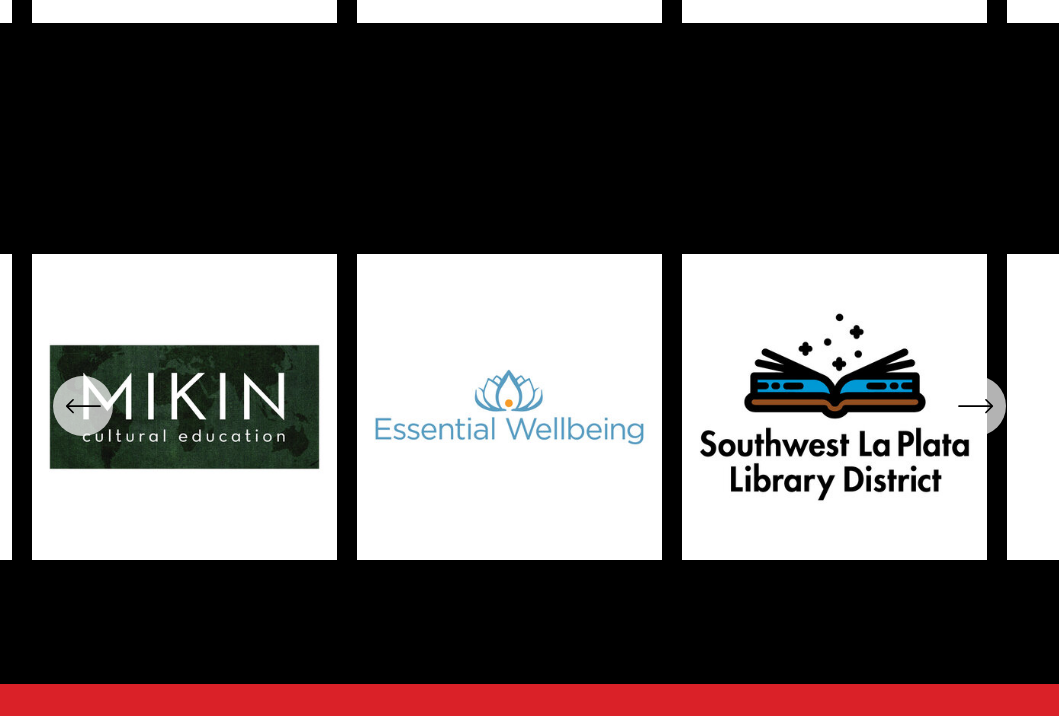 click 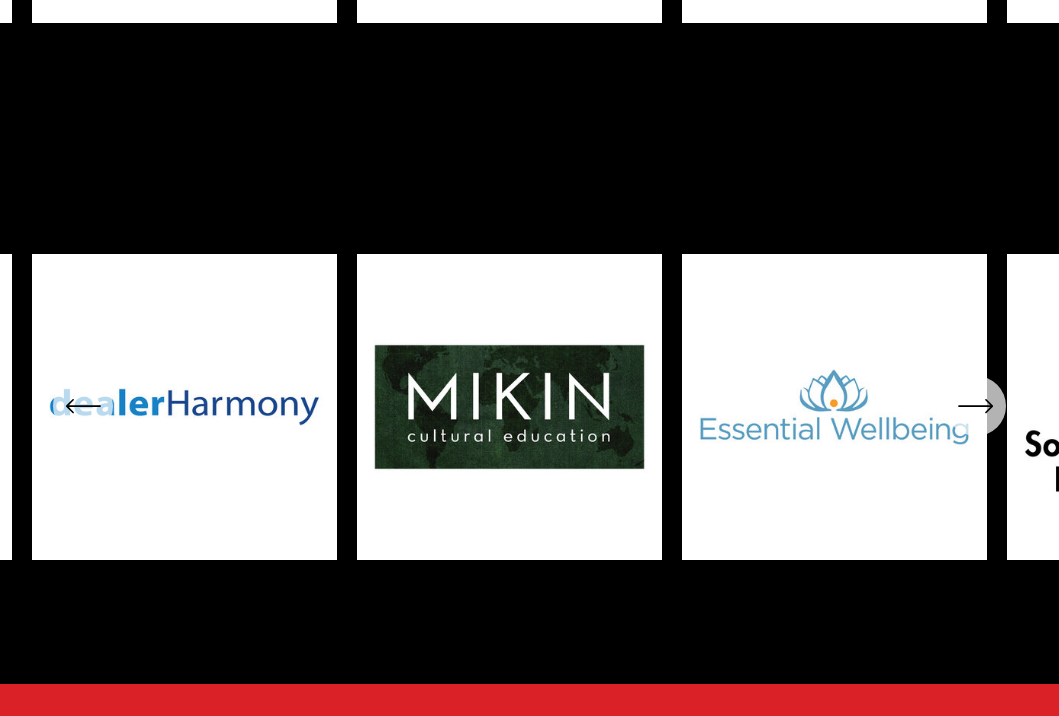 click 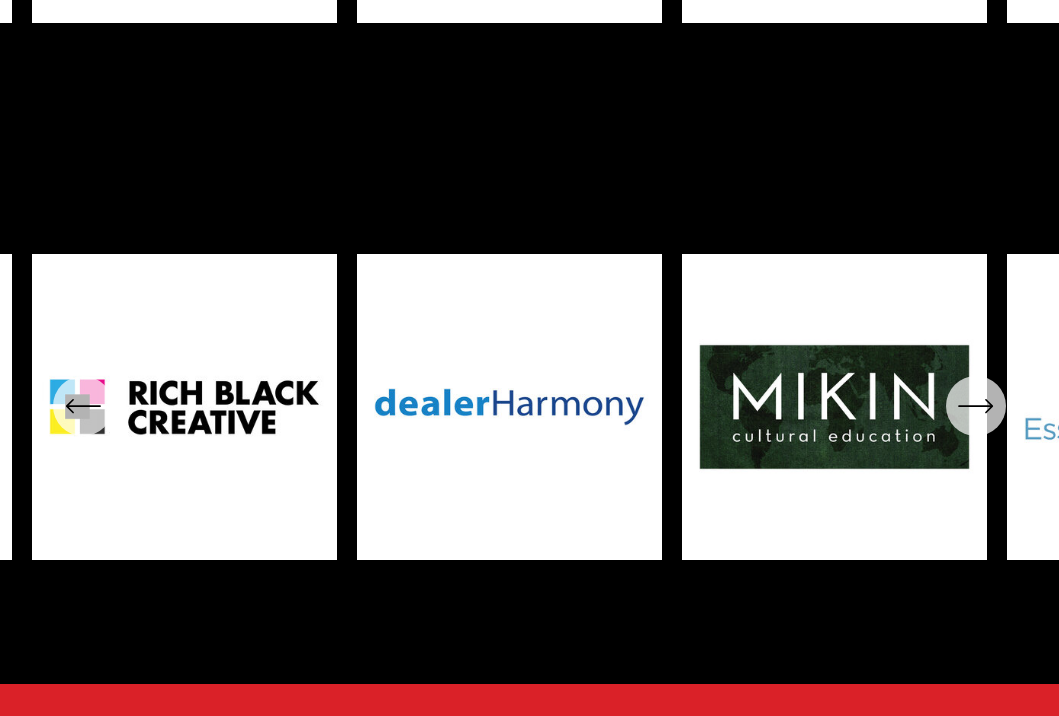 click 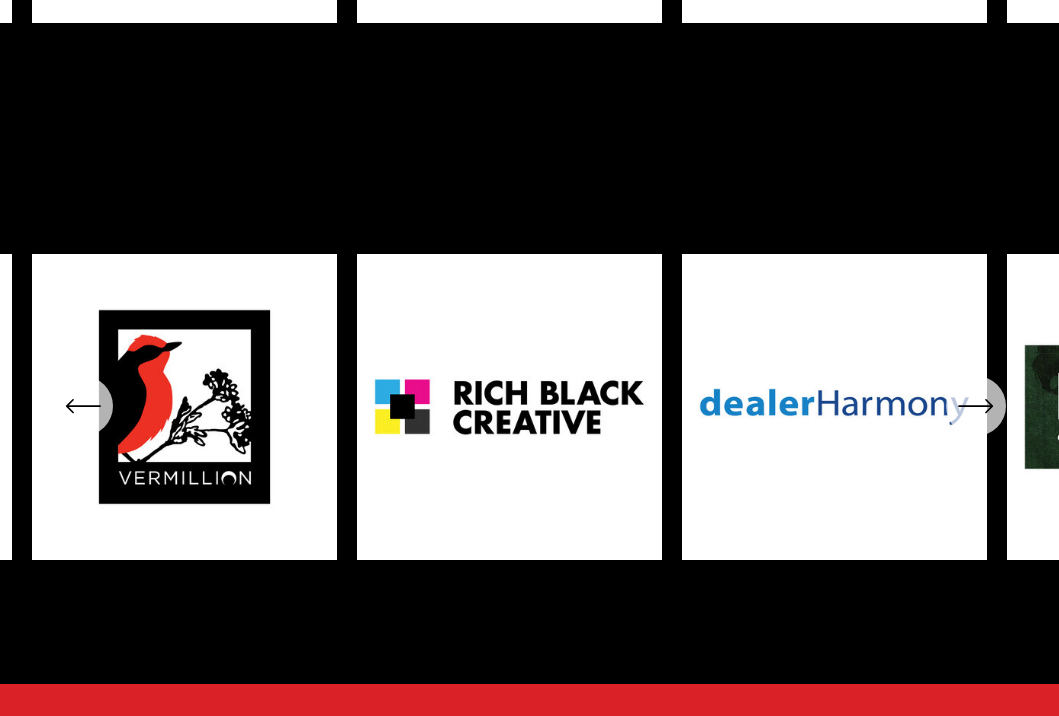 click 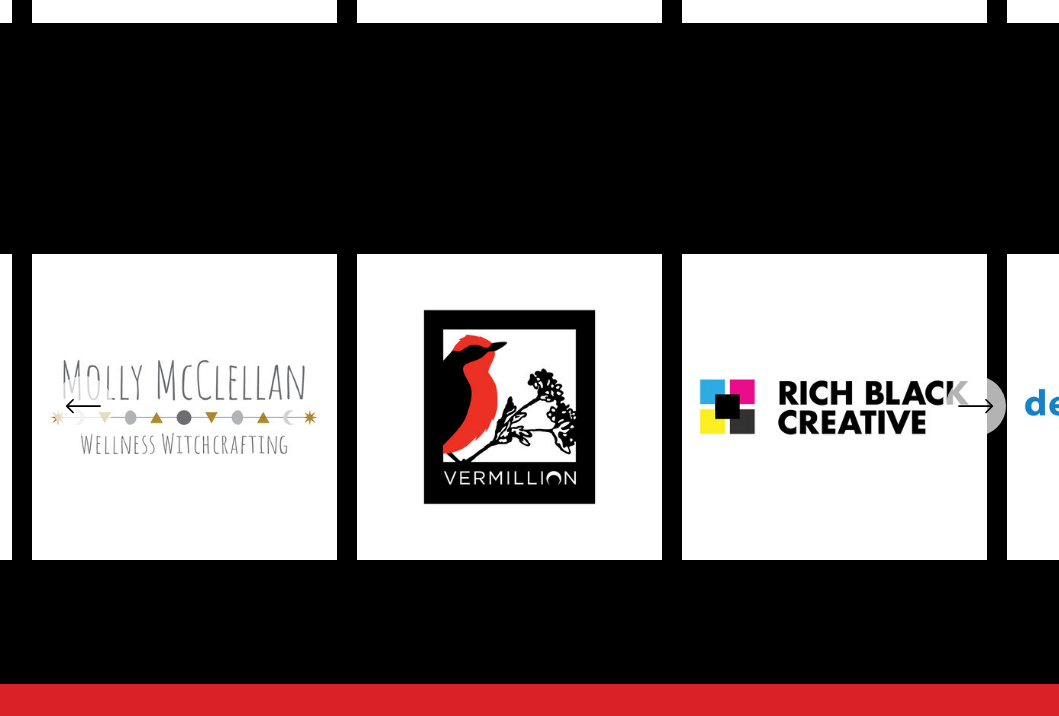 click 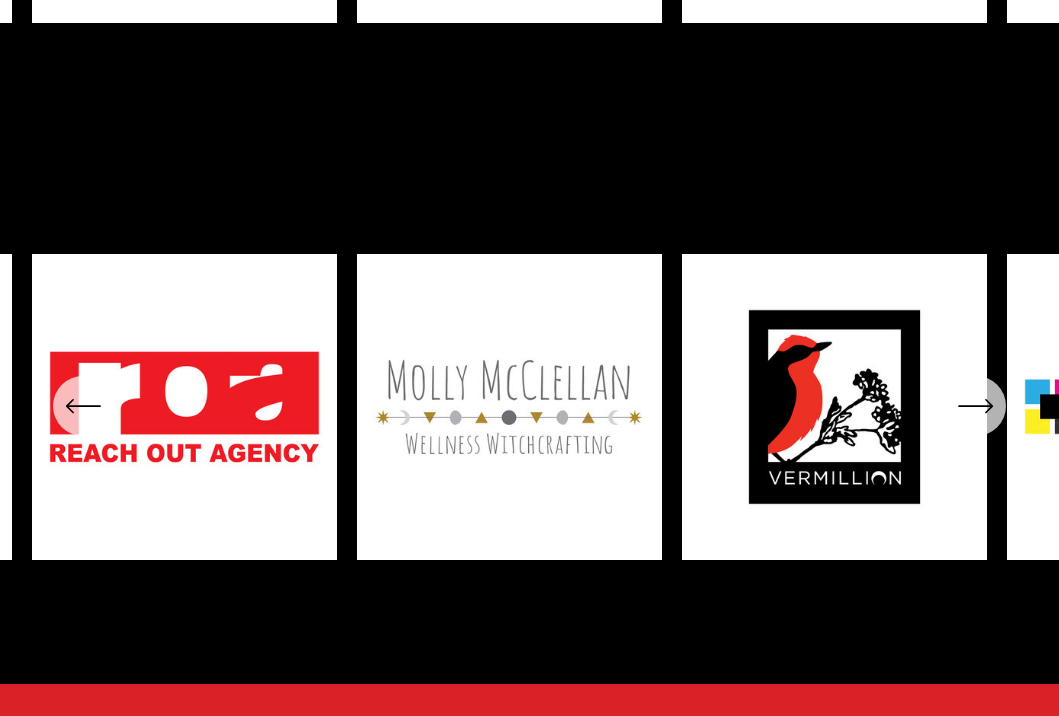 click 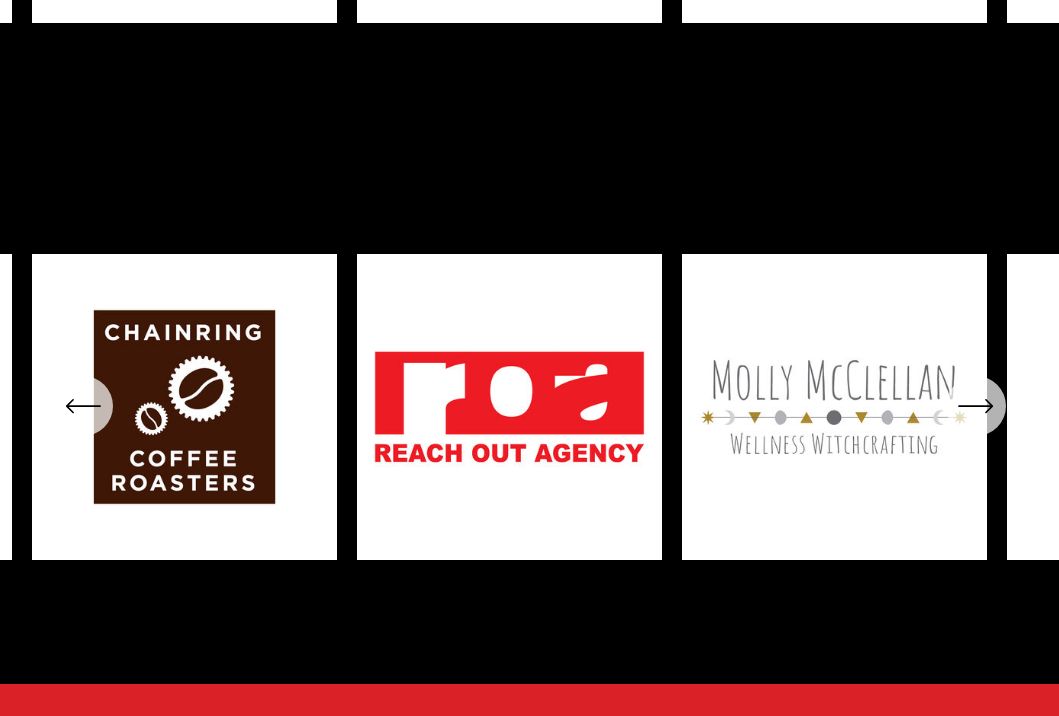 click 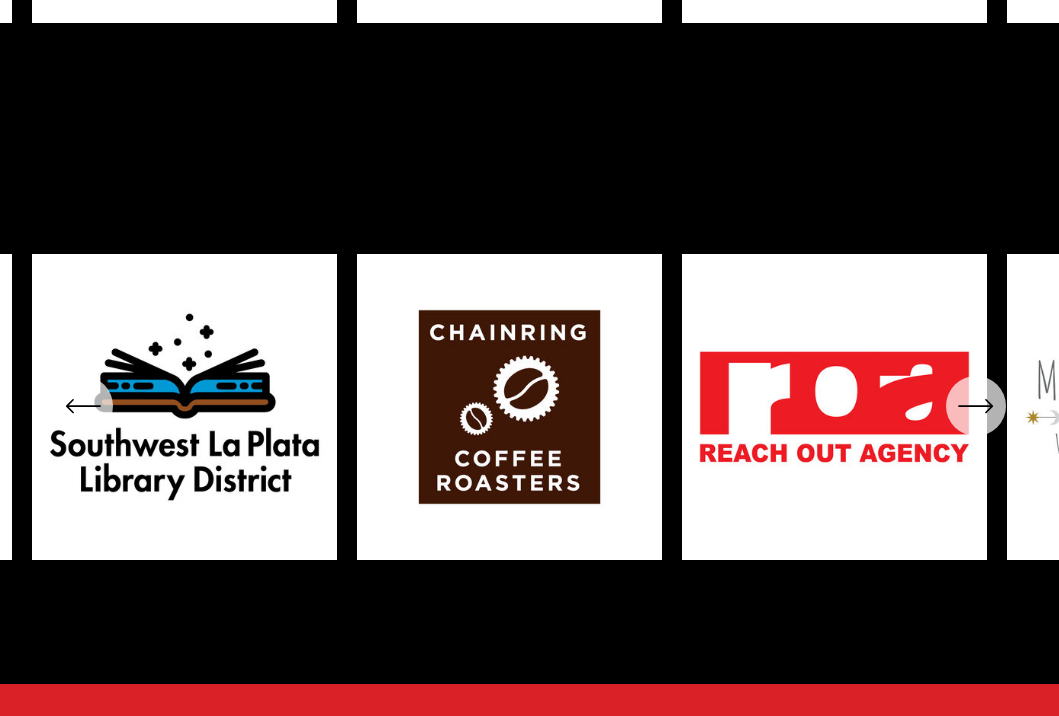 click 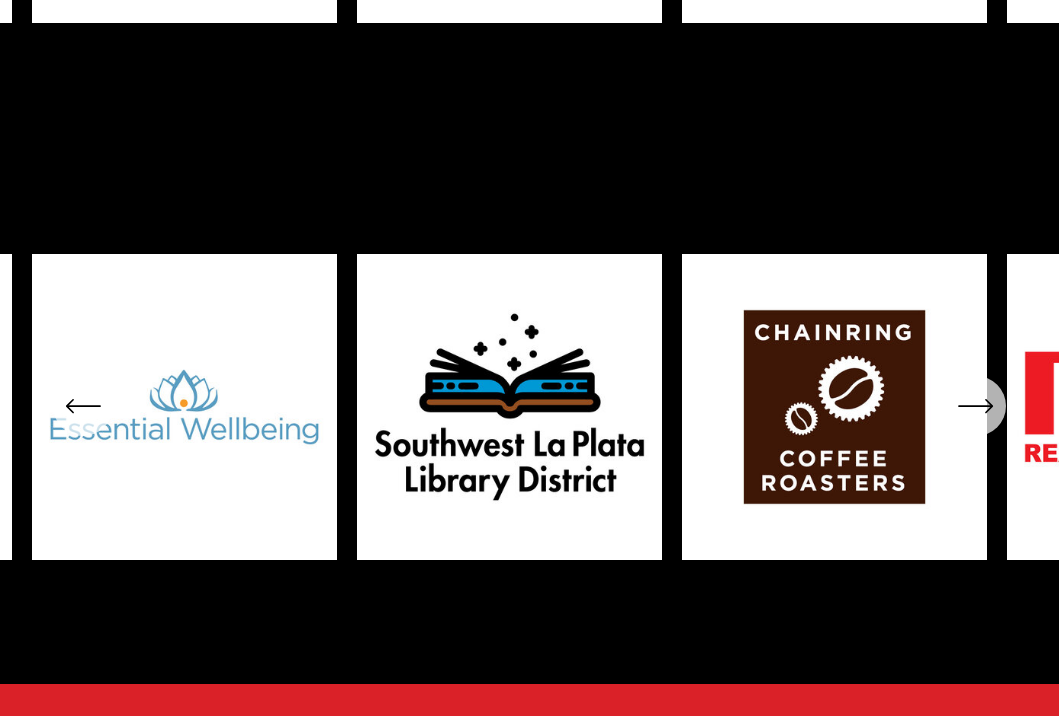 click 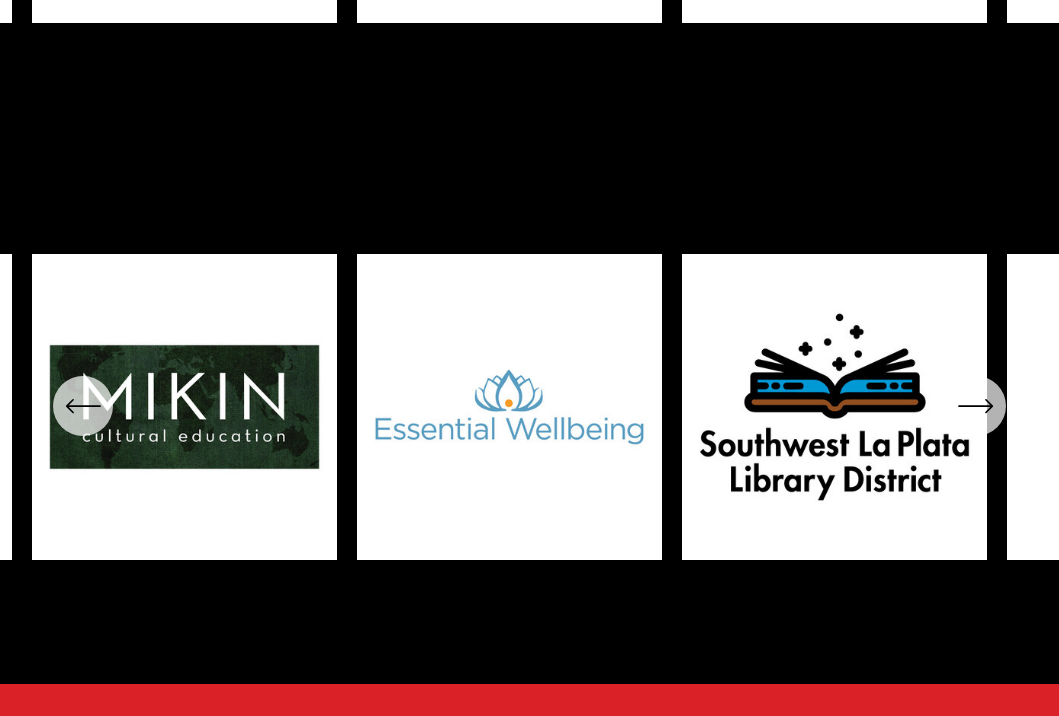 click 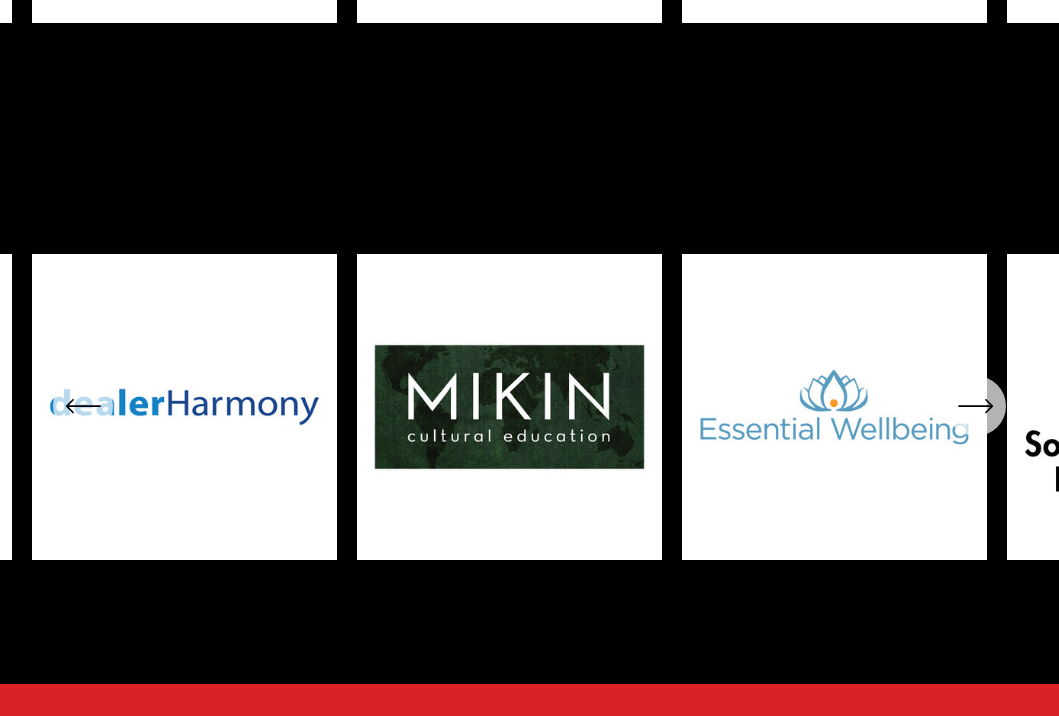 click 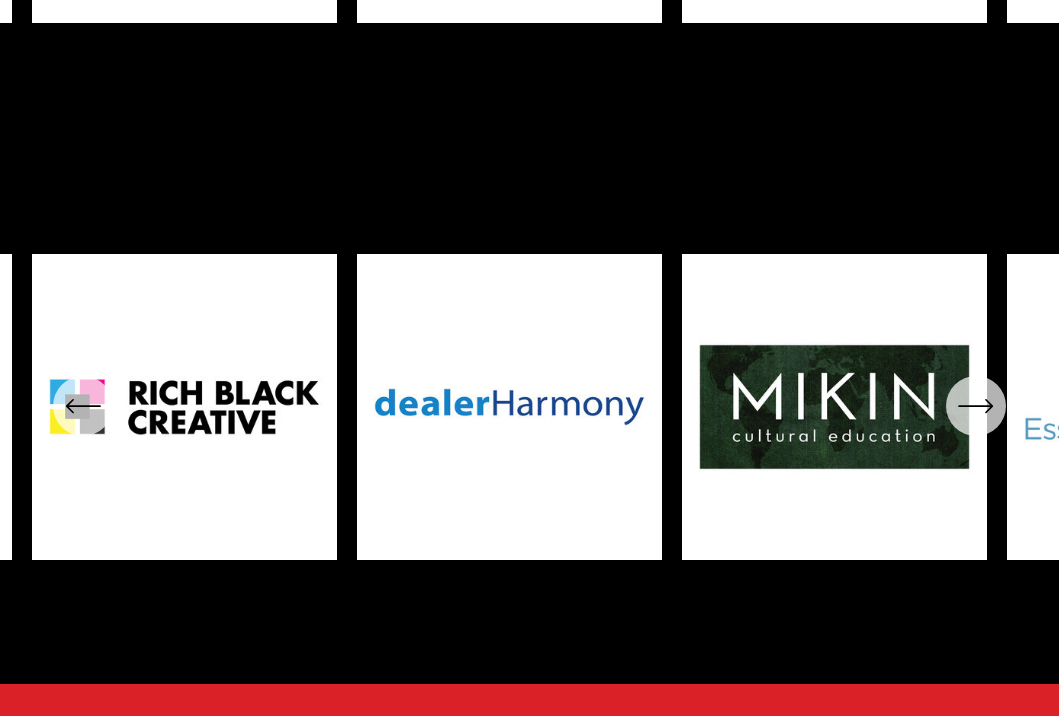 click 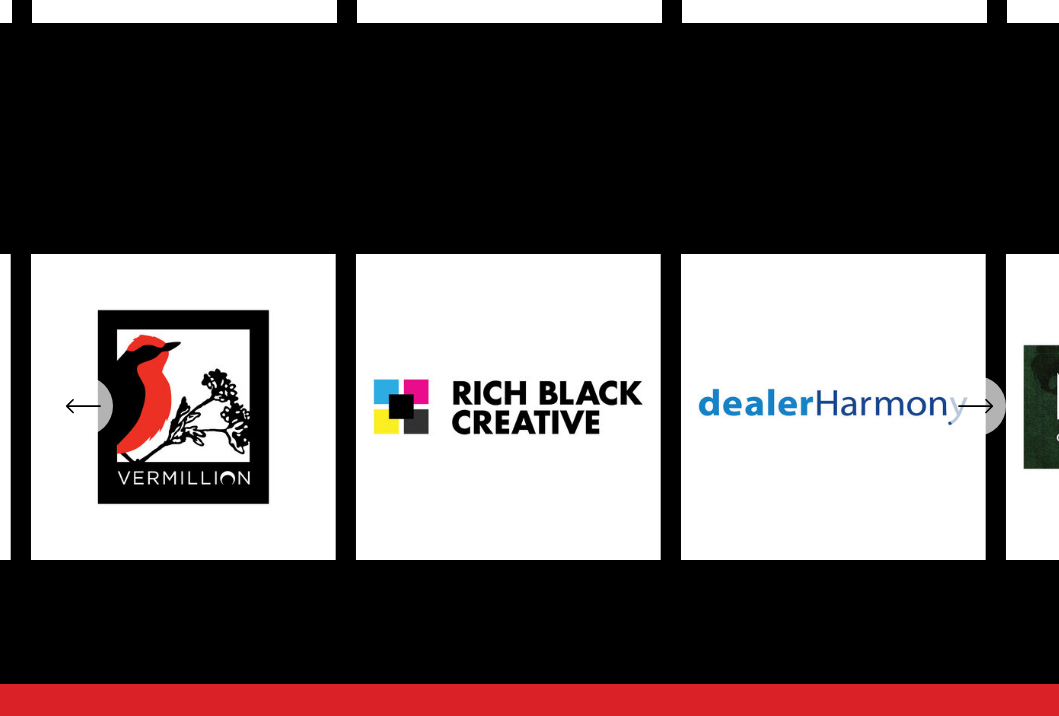click 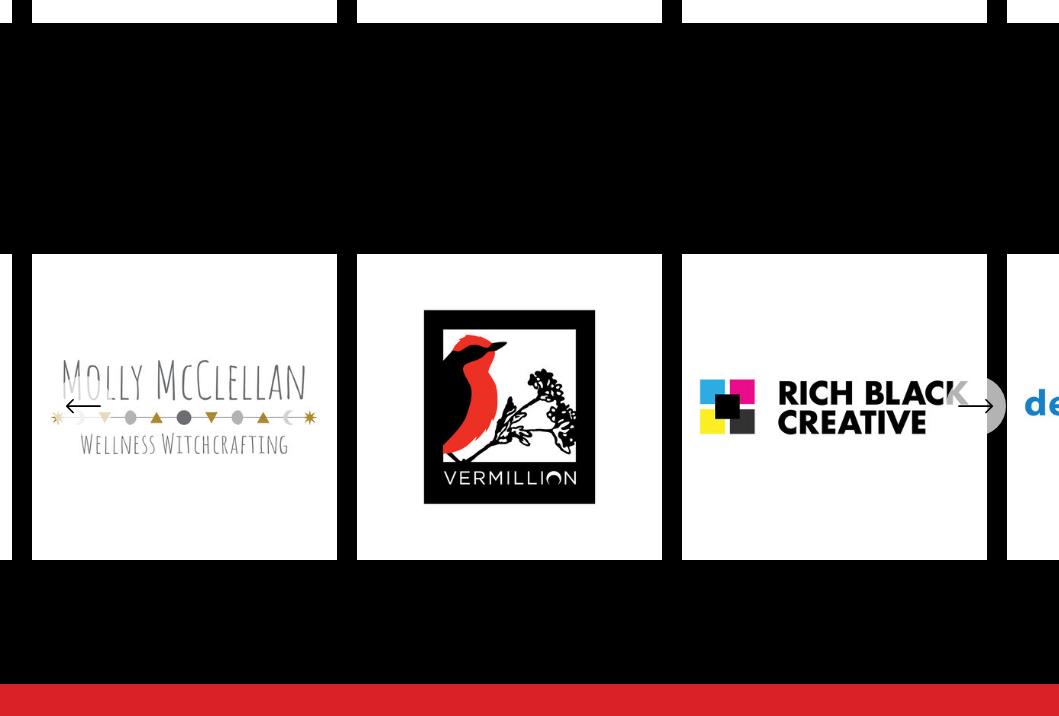 click 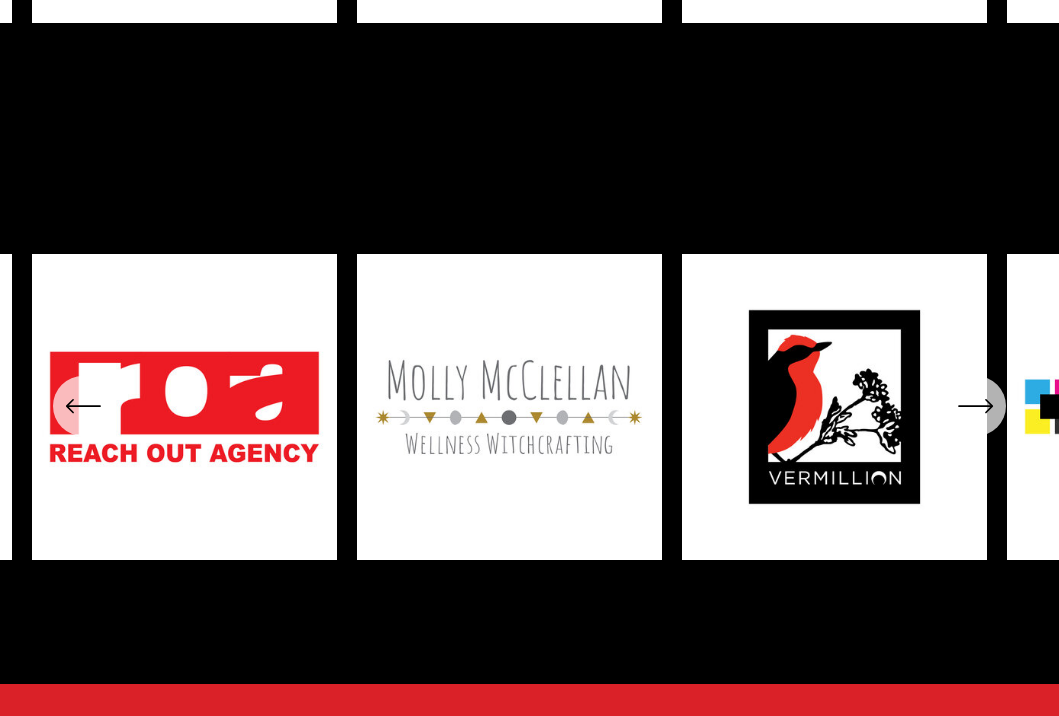 click 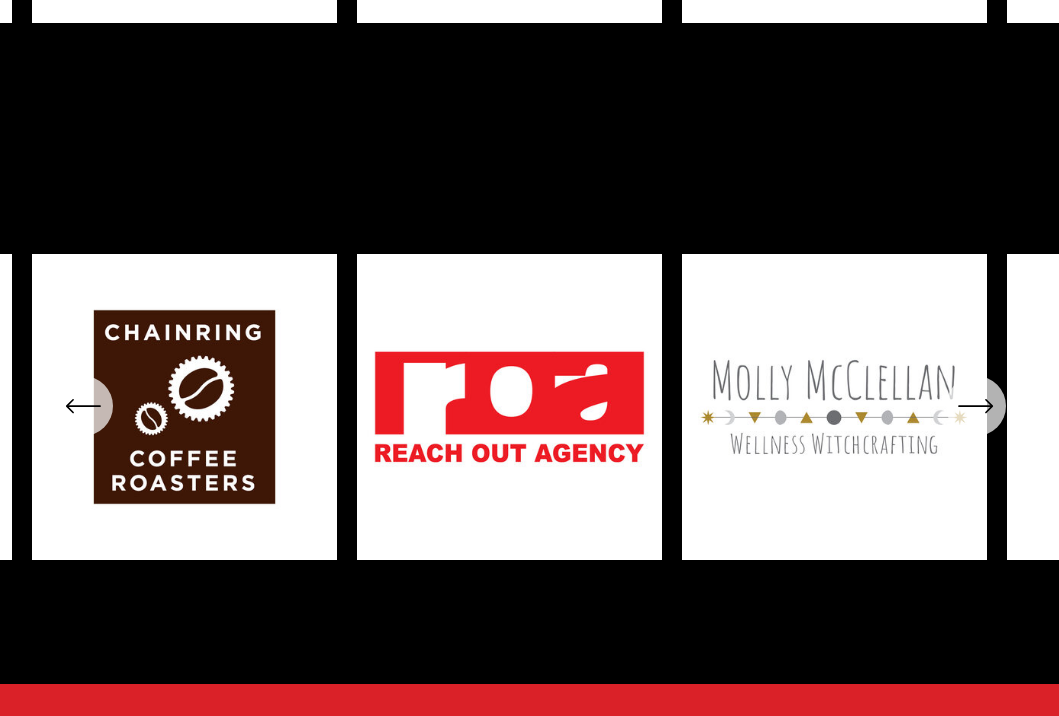 click 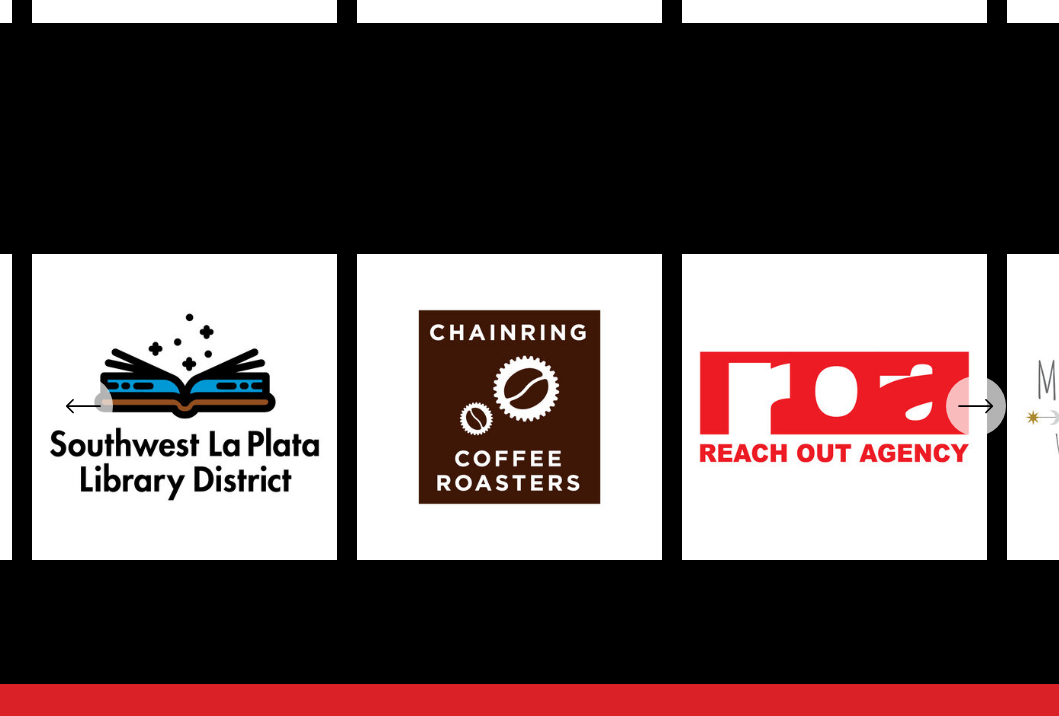 click 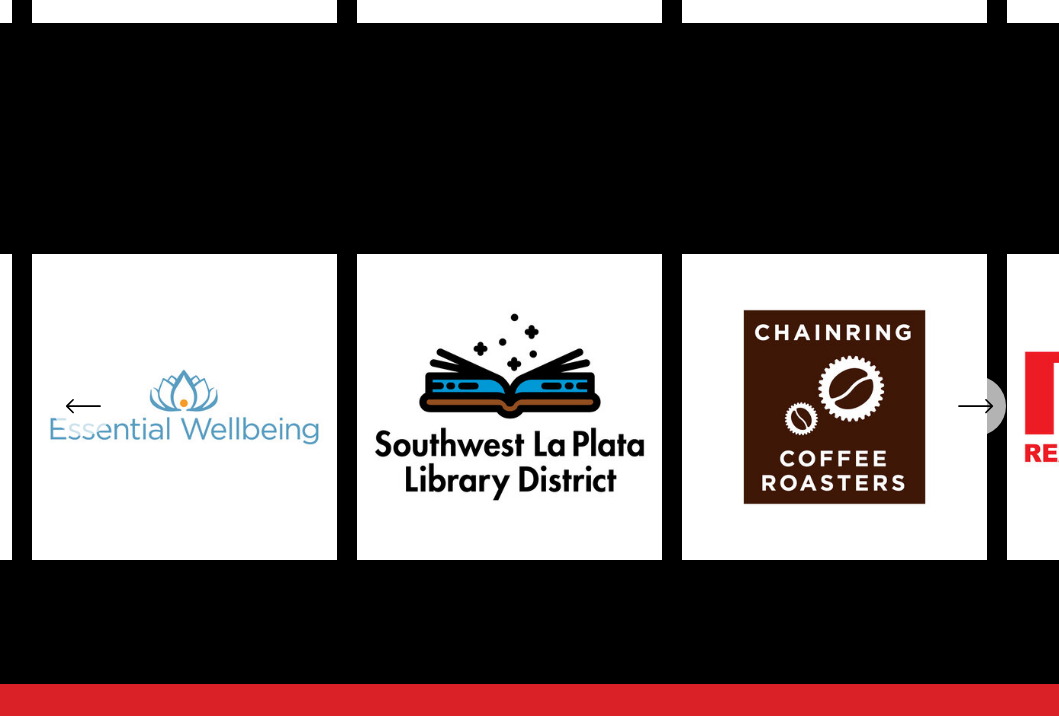 click 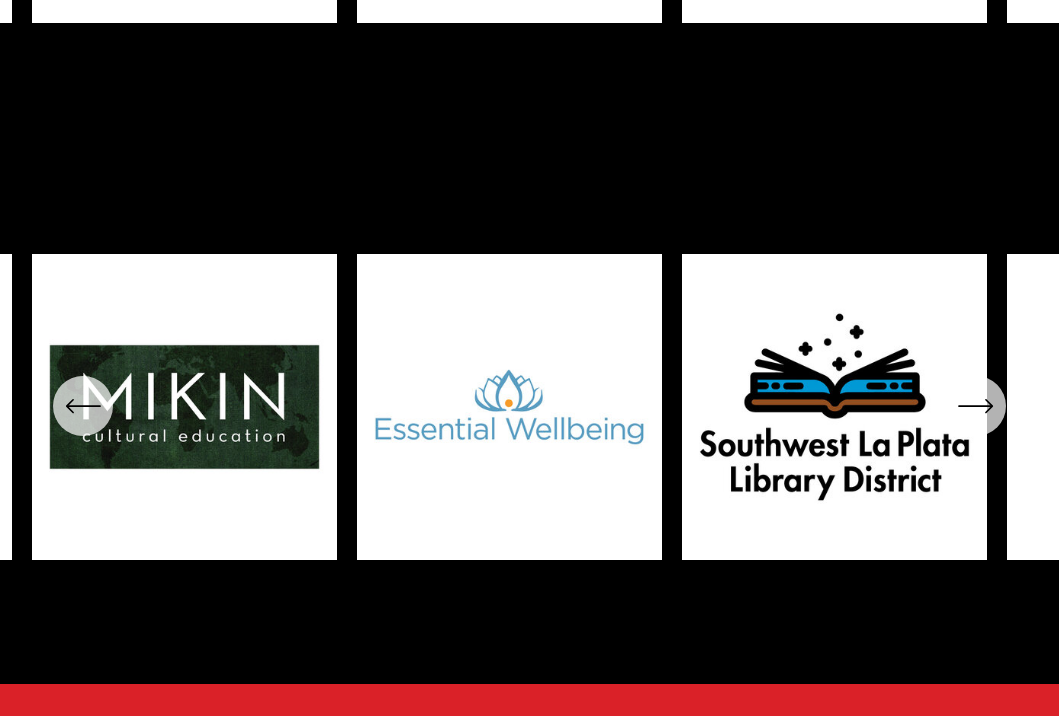click 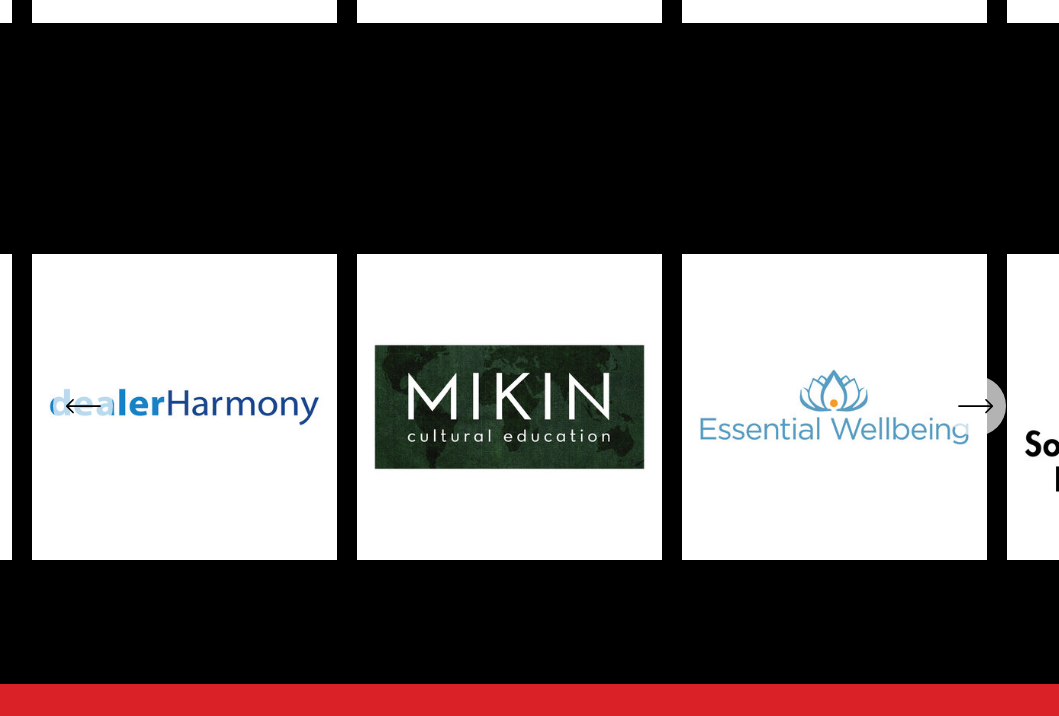 click 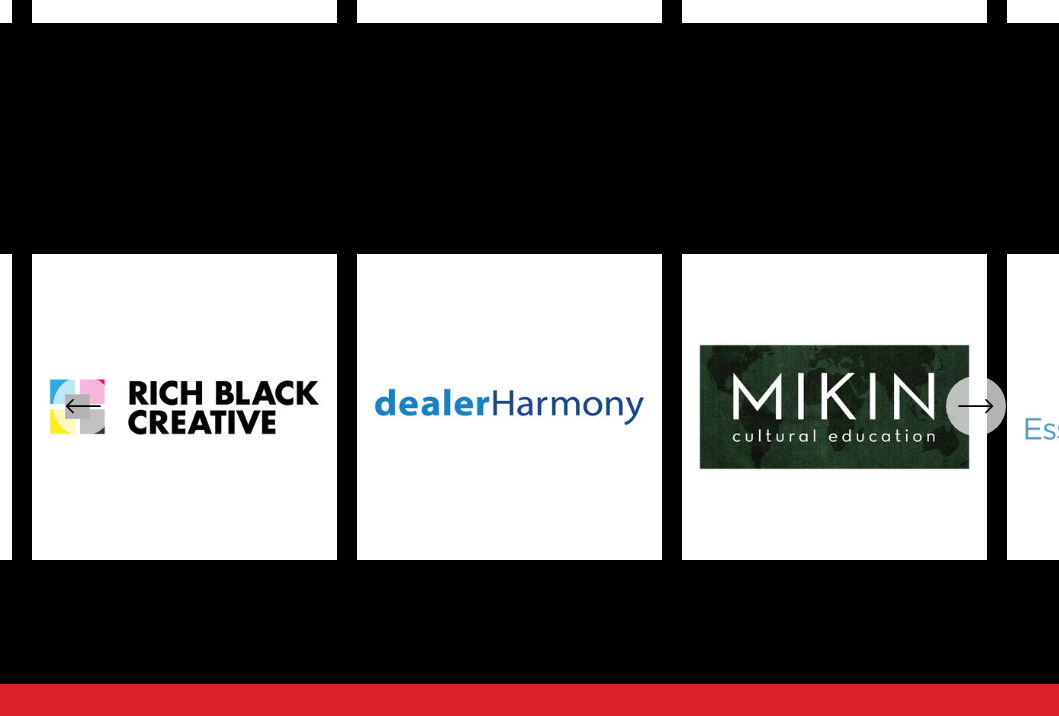 click 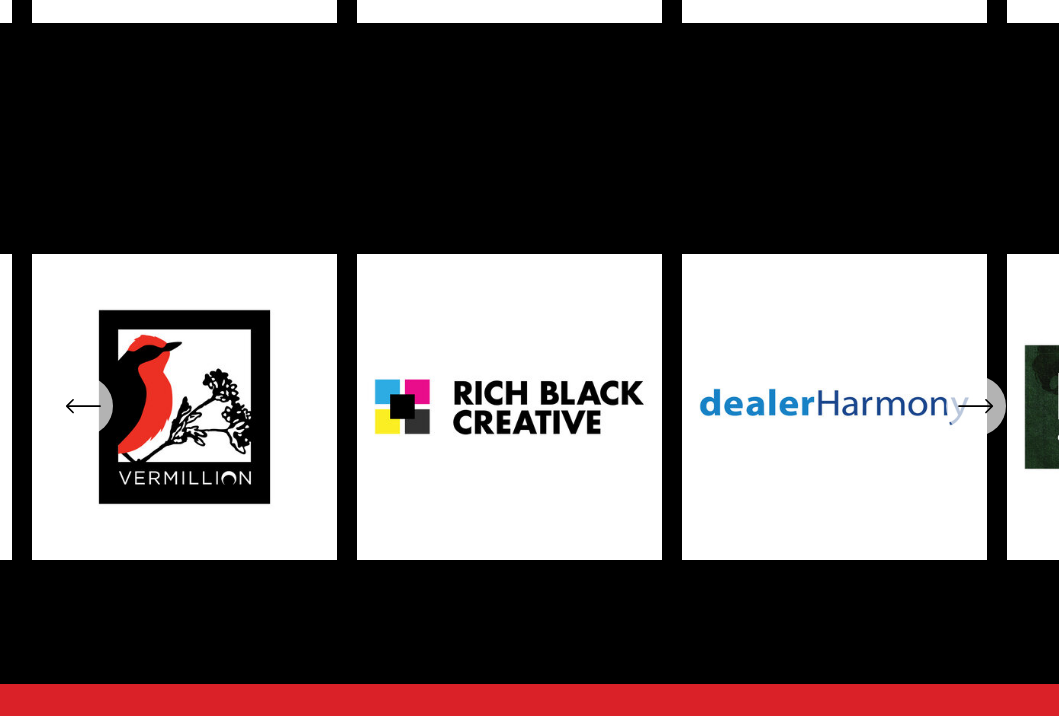 click 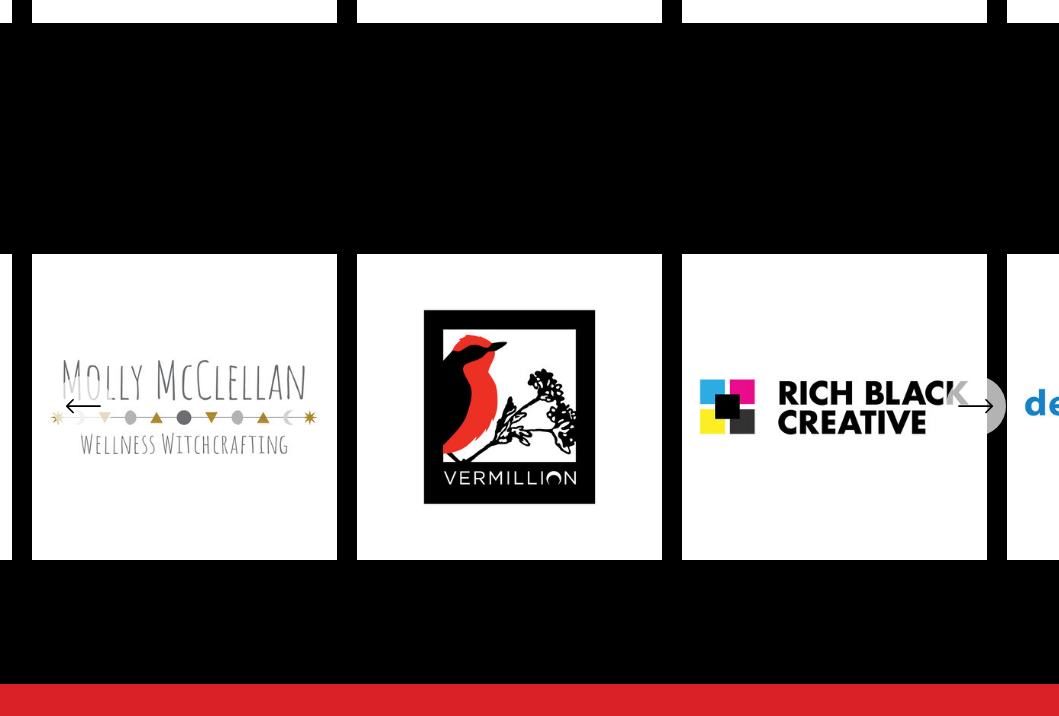 click 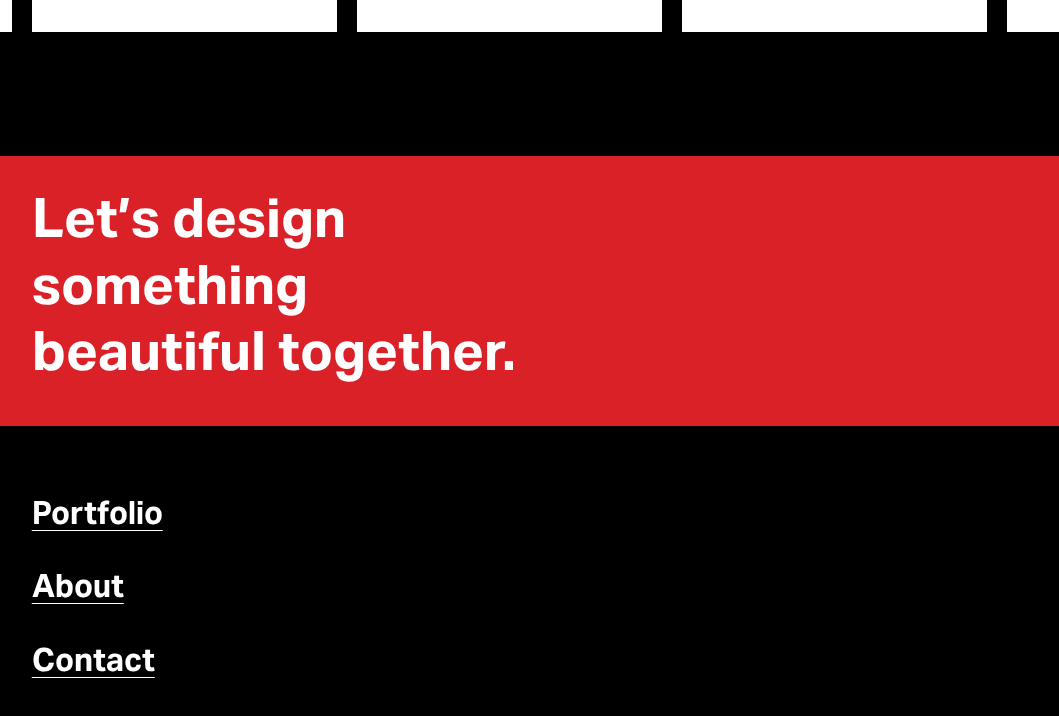 scroll, scrollTop: 7577, scrollLeft: 0, axis: vertical 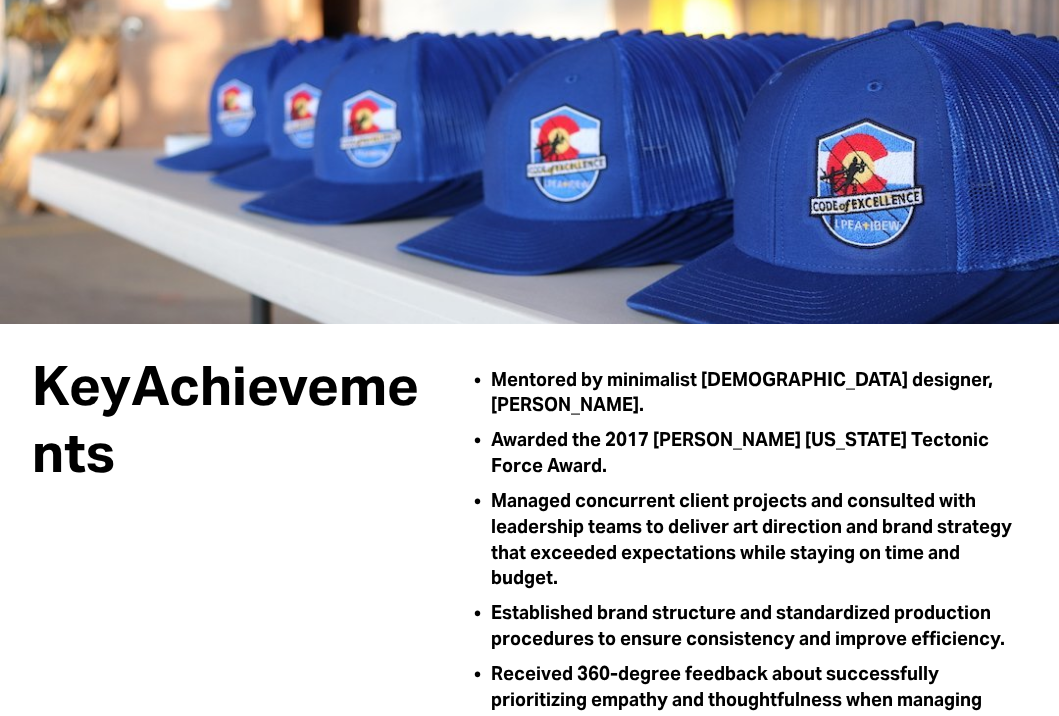 click on "Key  Achievements" at bounding box center [236, 434] 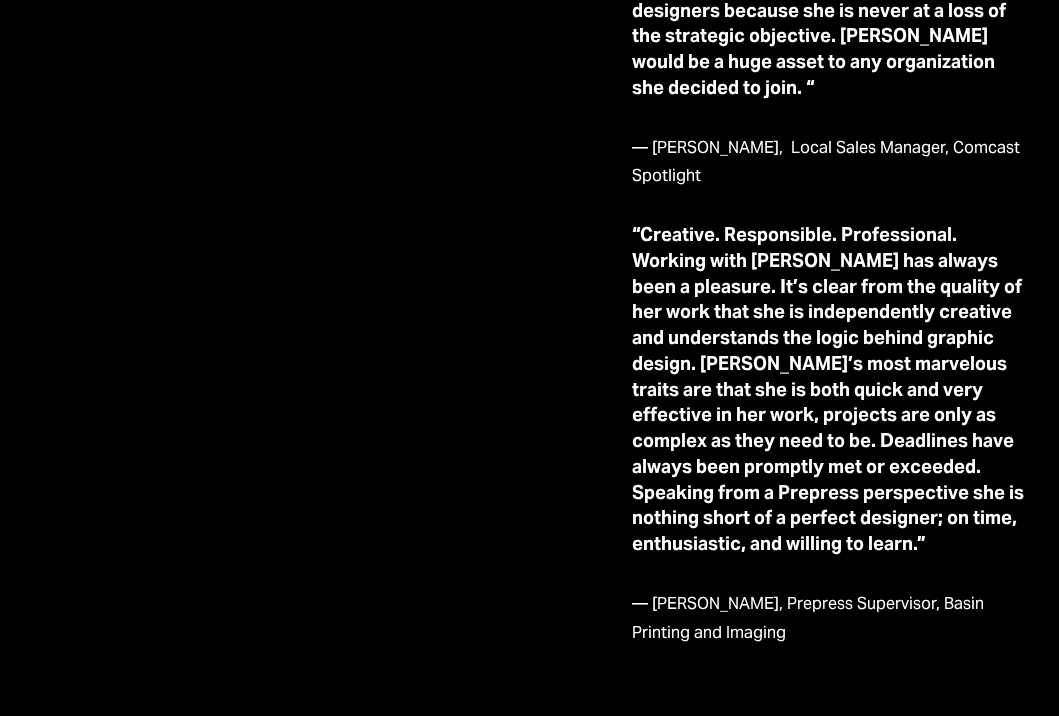 scroll, scrollTop: 3200, scrollLeft: 0, axis: vertical 